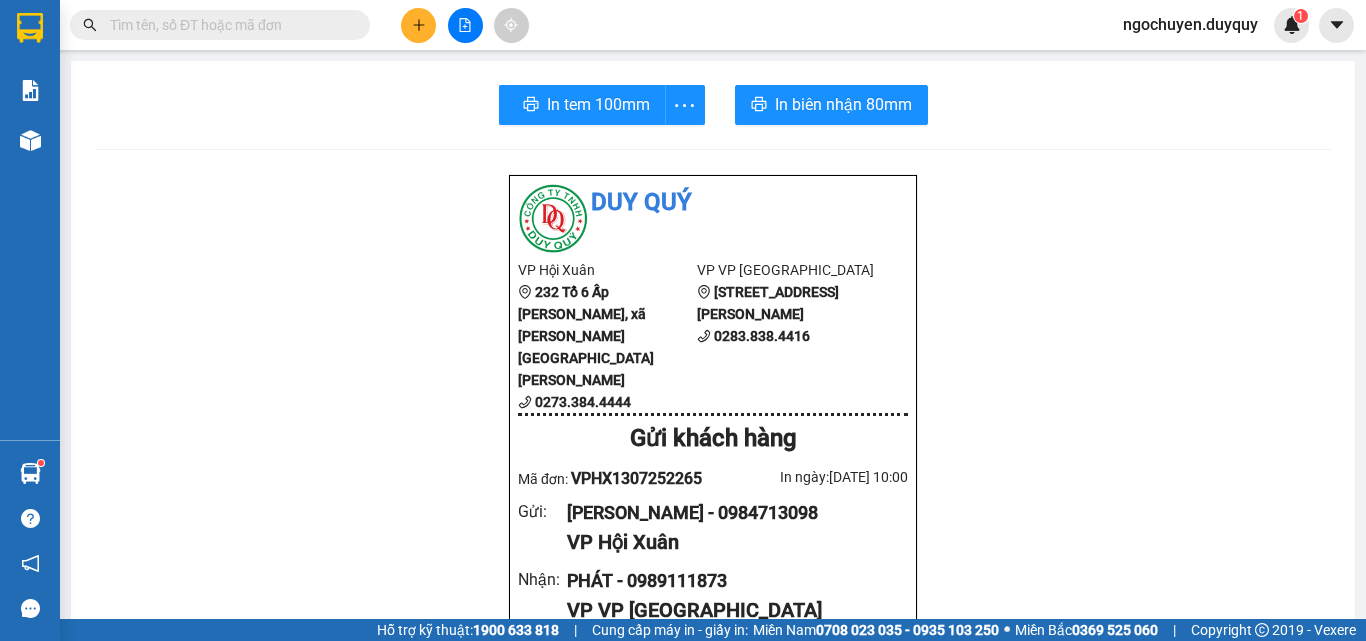 scroll, scrollTop: 0, scrollLeft: 0, axis: both 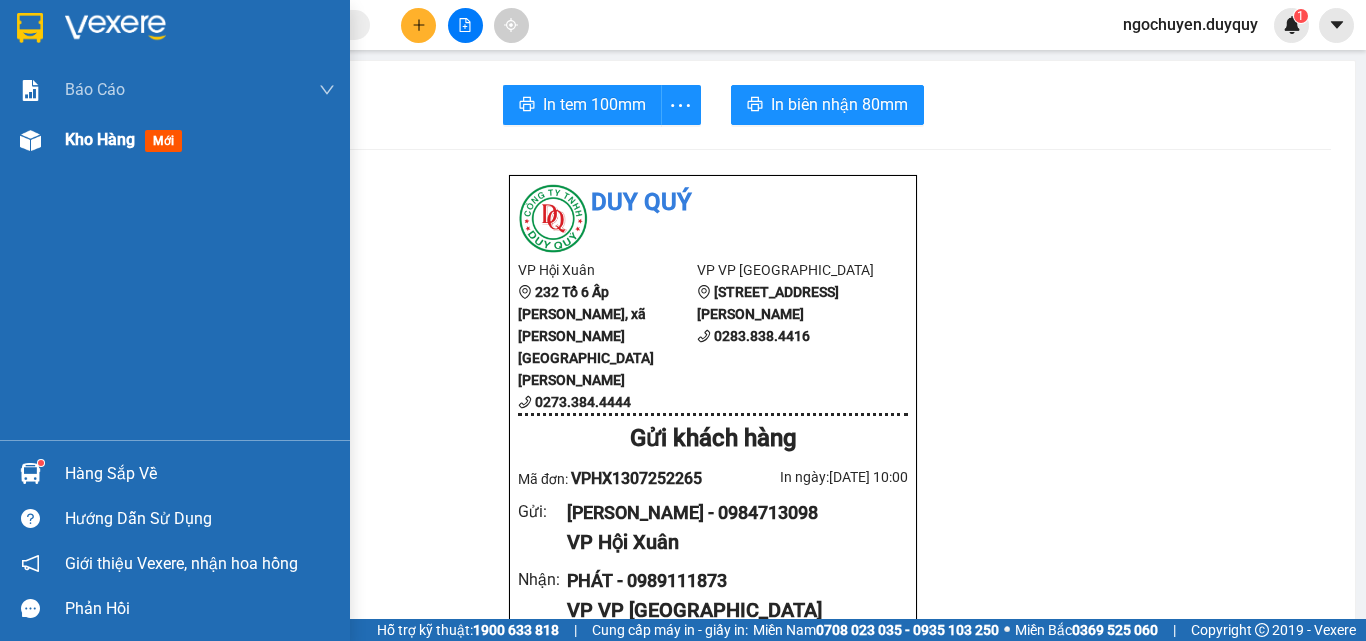click on "Kho hàng mới" at bounding box center [175, 140] 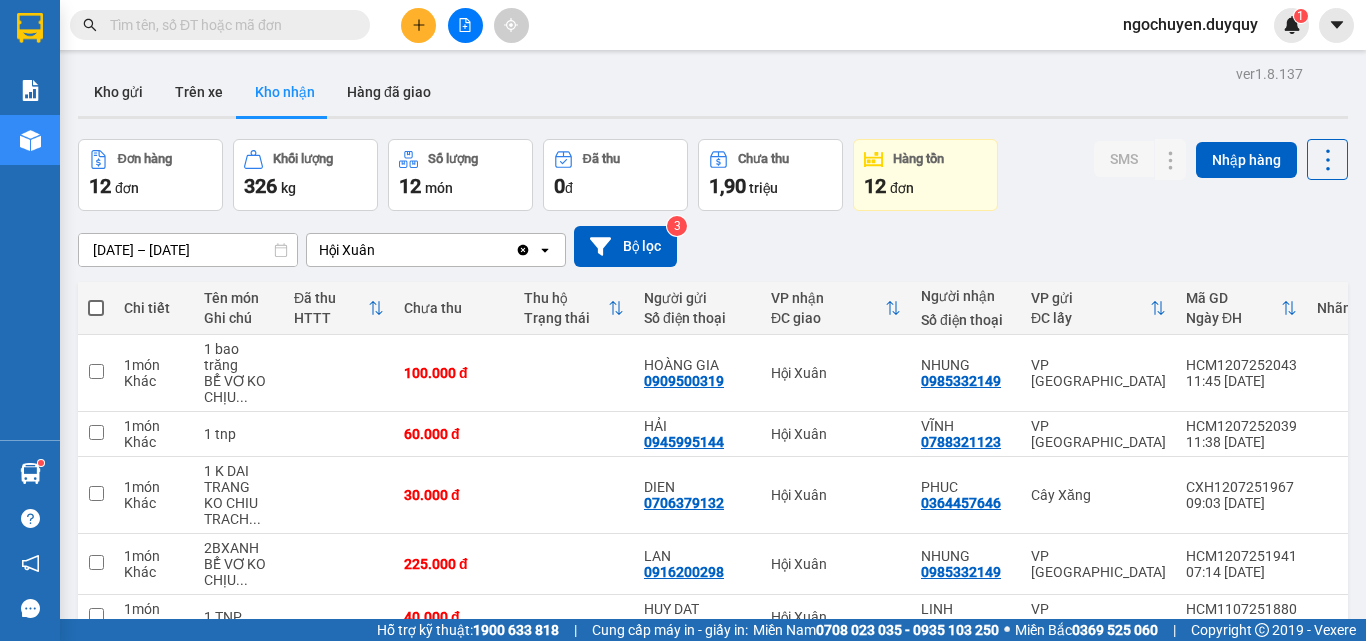scroll, scrollTop: 400, scrollLeft: 0, axis: vertical 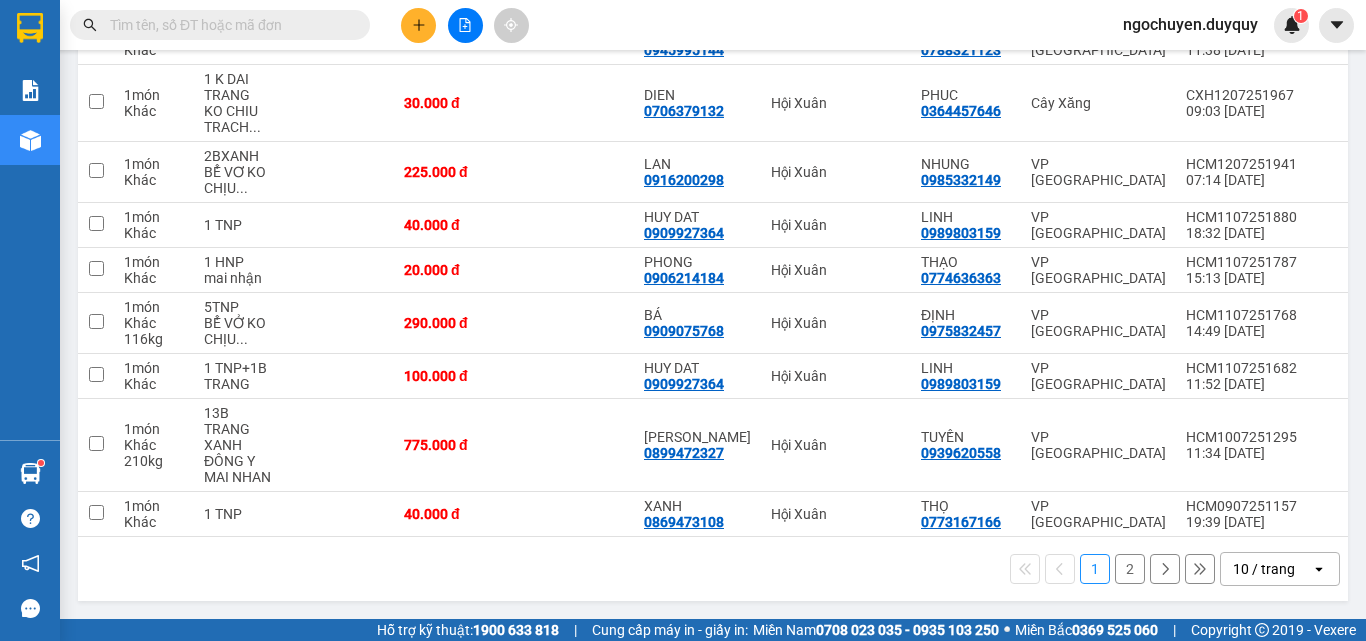 click at bounding box center [228, 25] 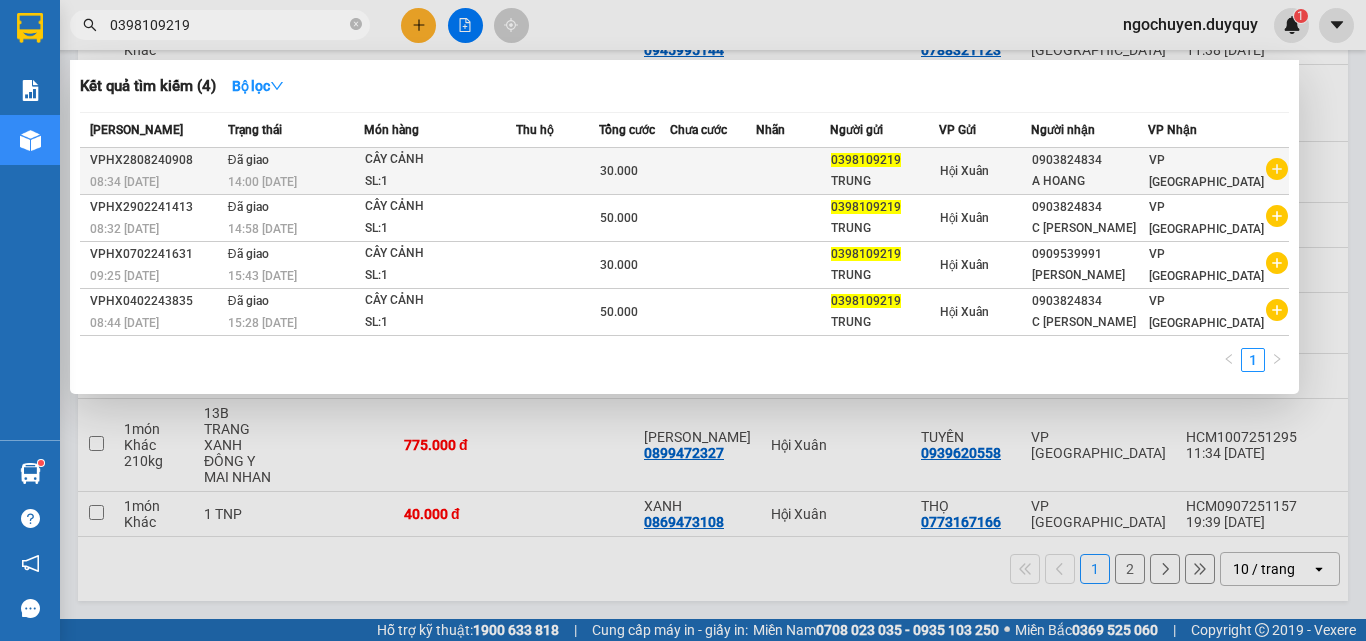 type on "0398109219" 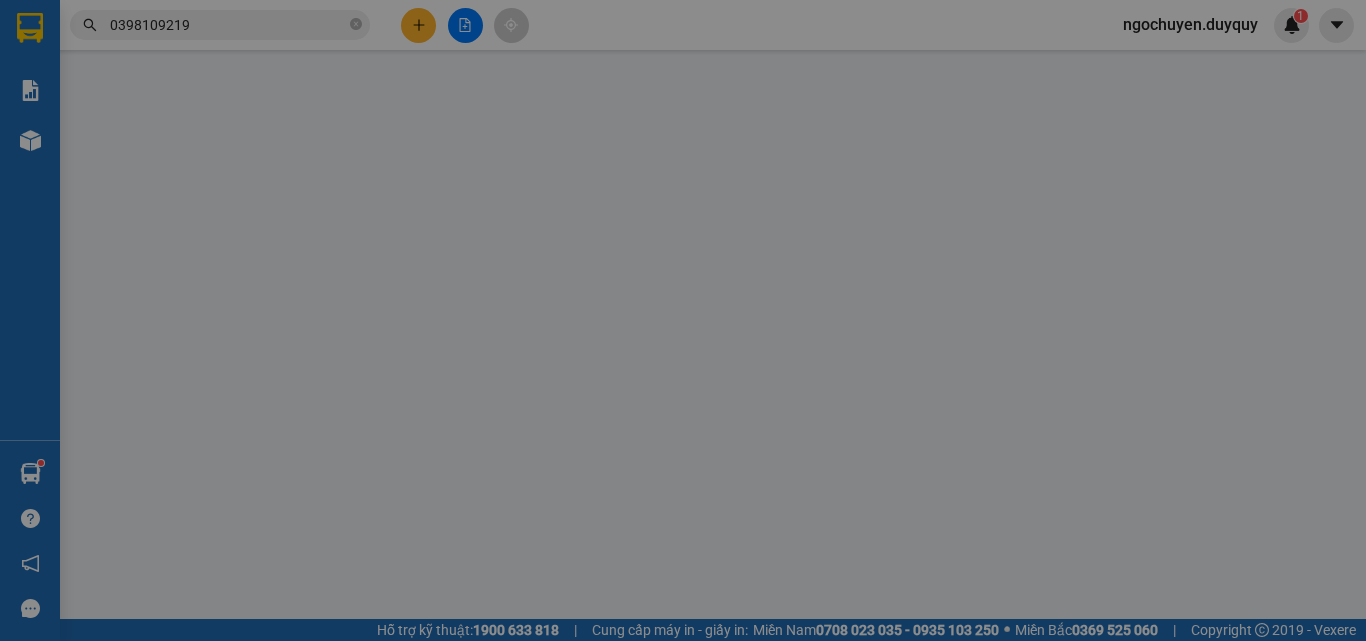 type on "0398109219" 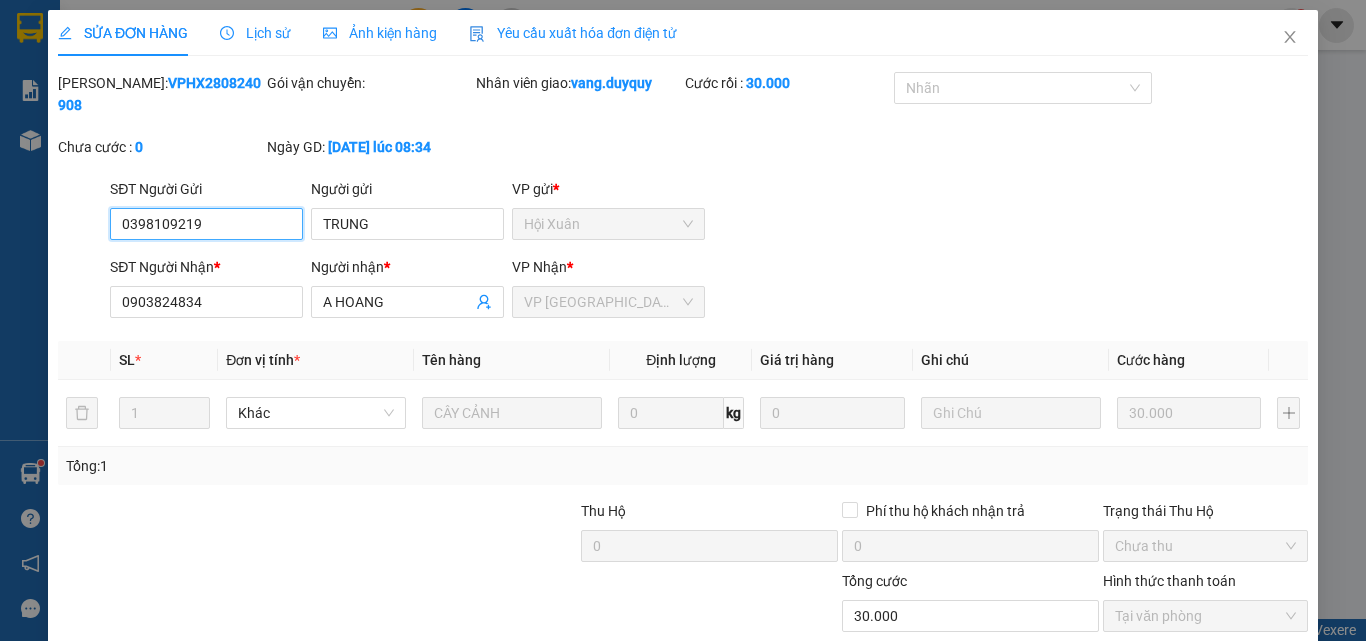 scroll, scrollTop: 0, scrollLeft: 0, axis: both 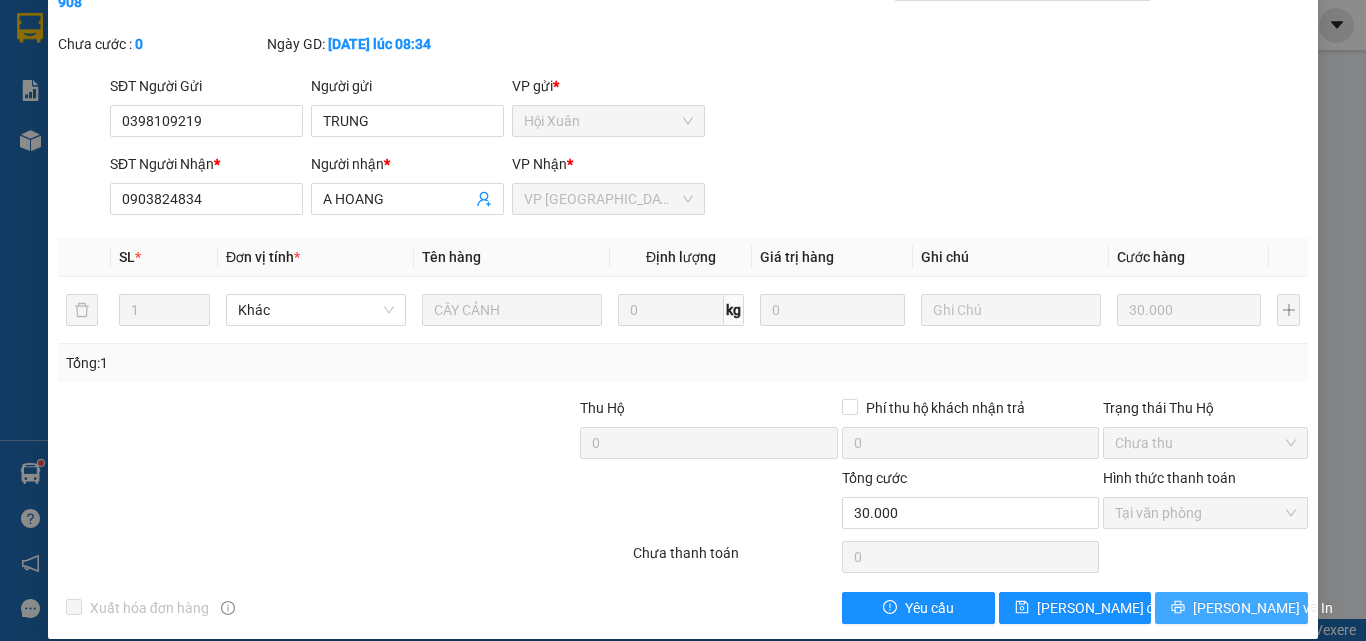 click 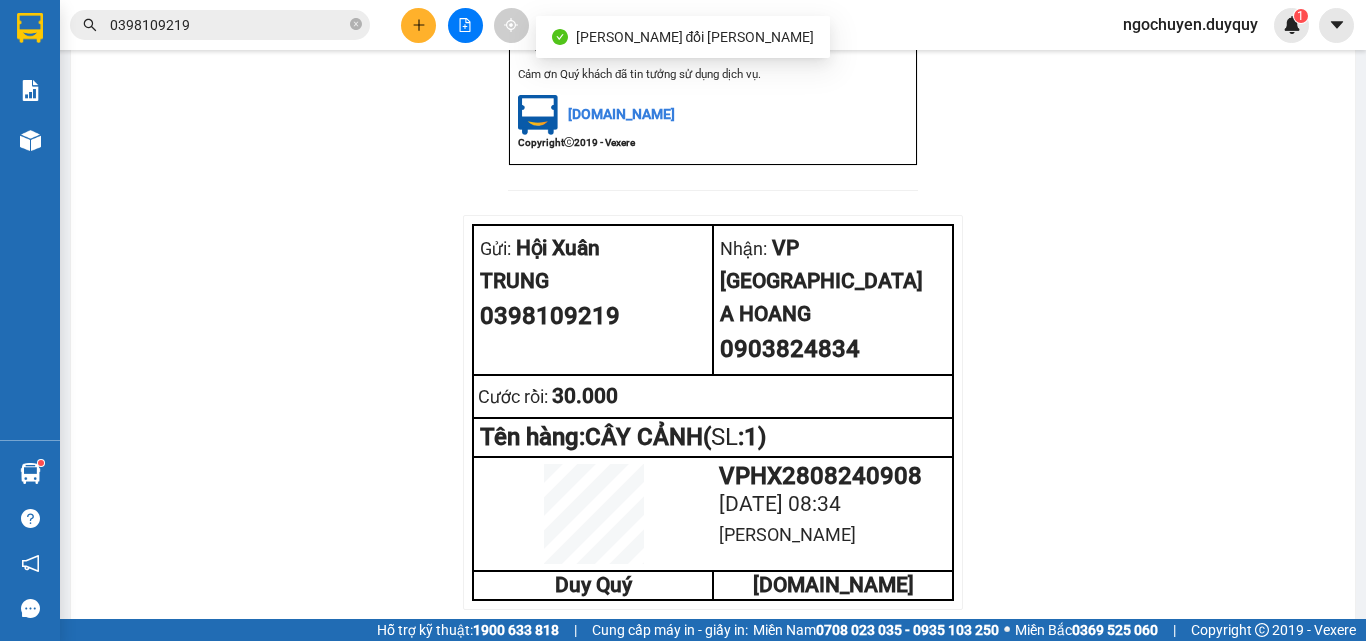 scroll, scrollTop: 0, scrollLeft: 0, axis: both 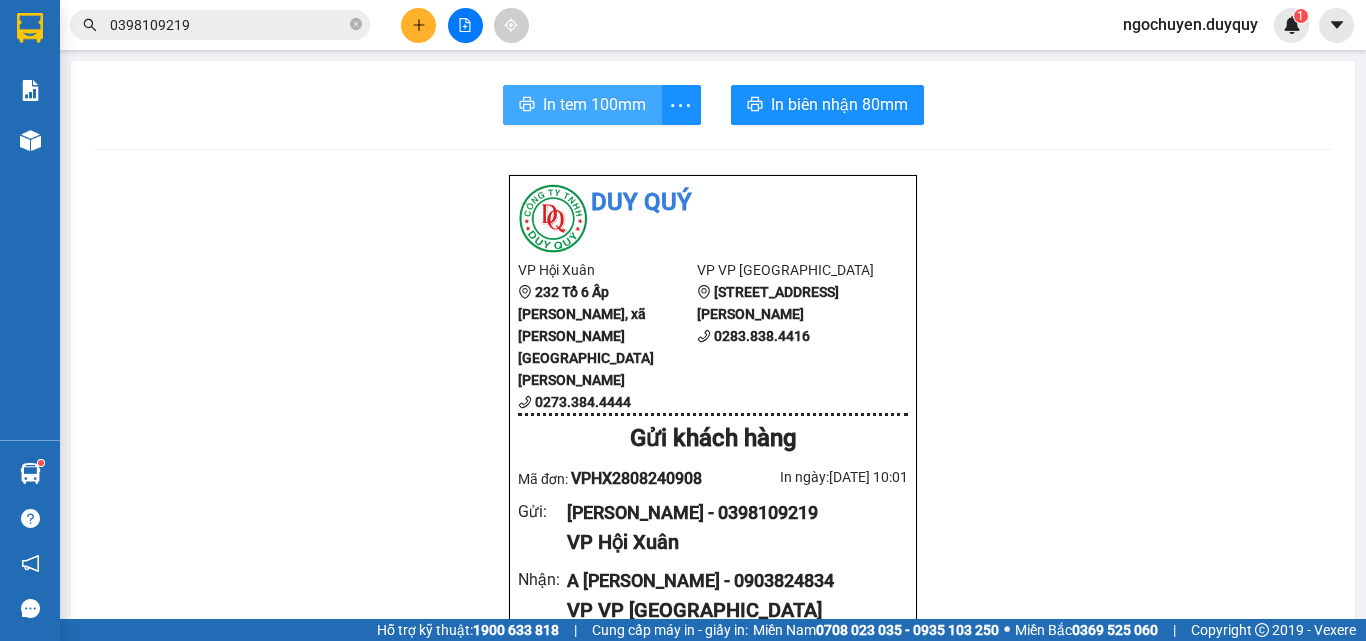 click on "In tem 100mm" at bounding box center [594, 104] 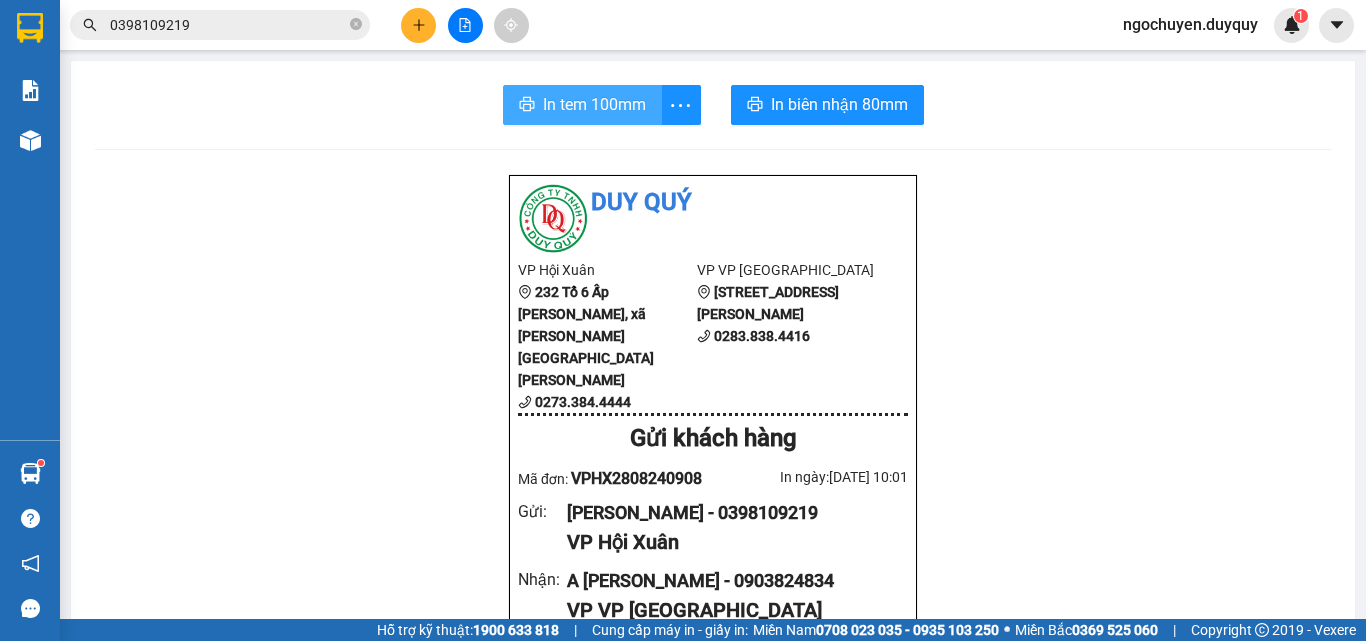 scroll, scrollTop: 0, scrollLeft: 0, axis: both 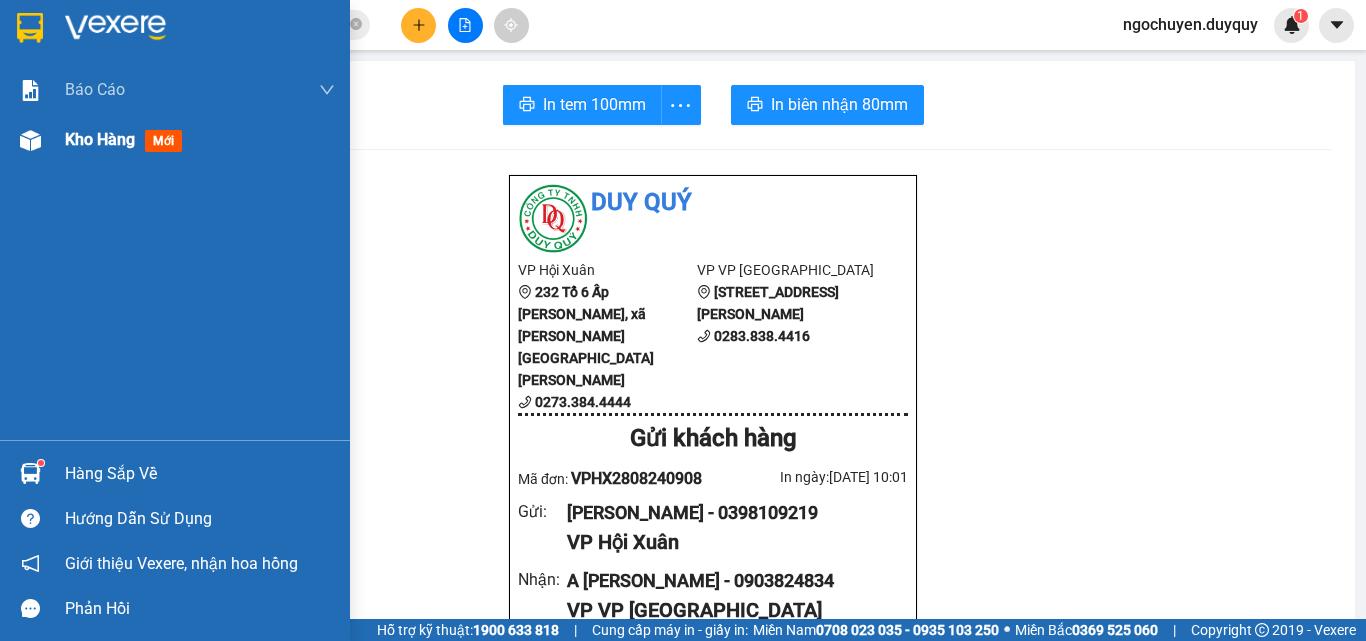 click at bounding box center [30, 140] 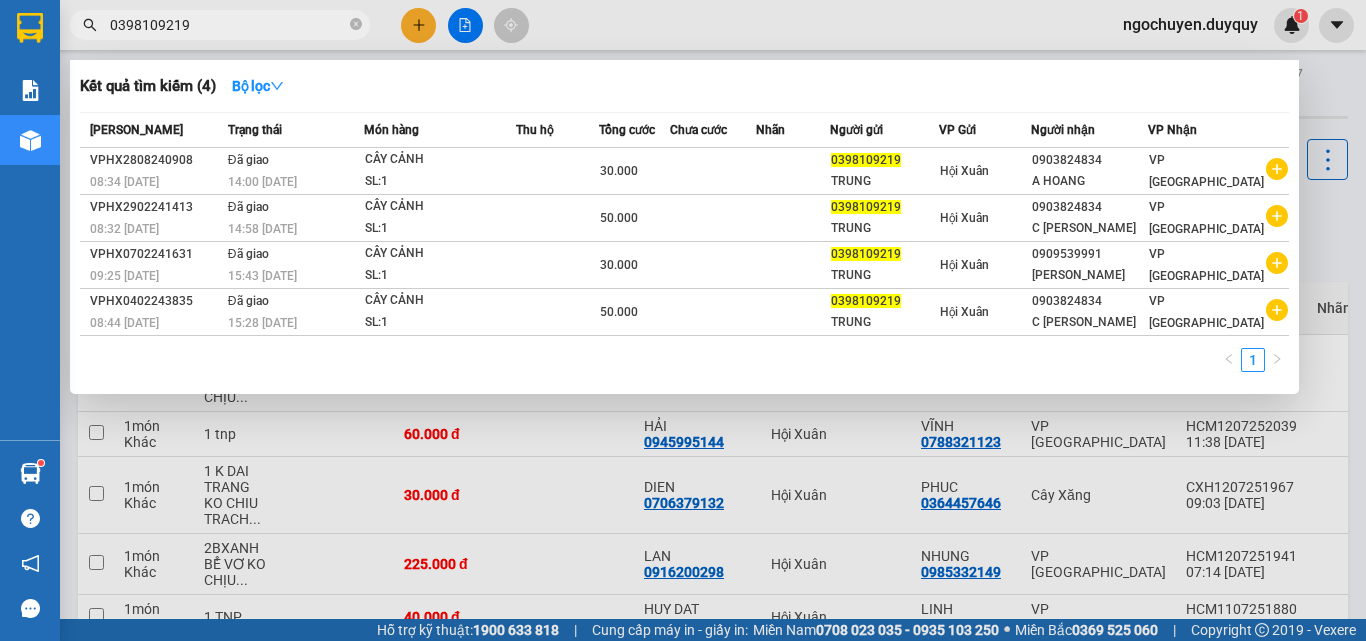 click on "0398109219" at bounding box center [228, 25] 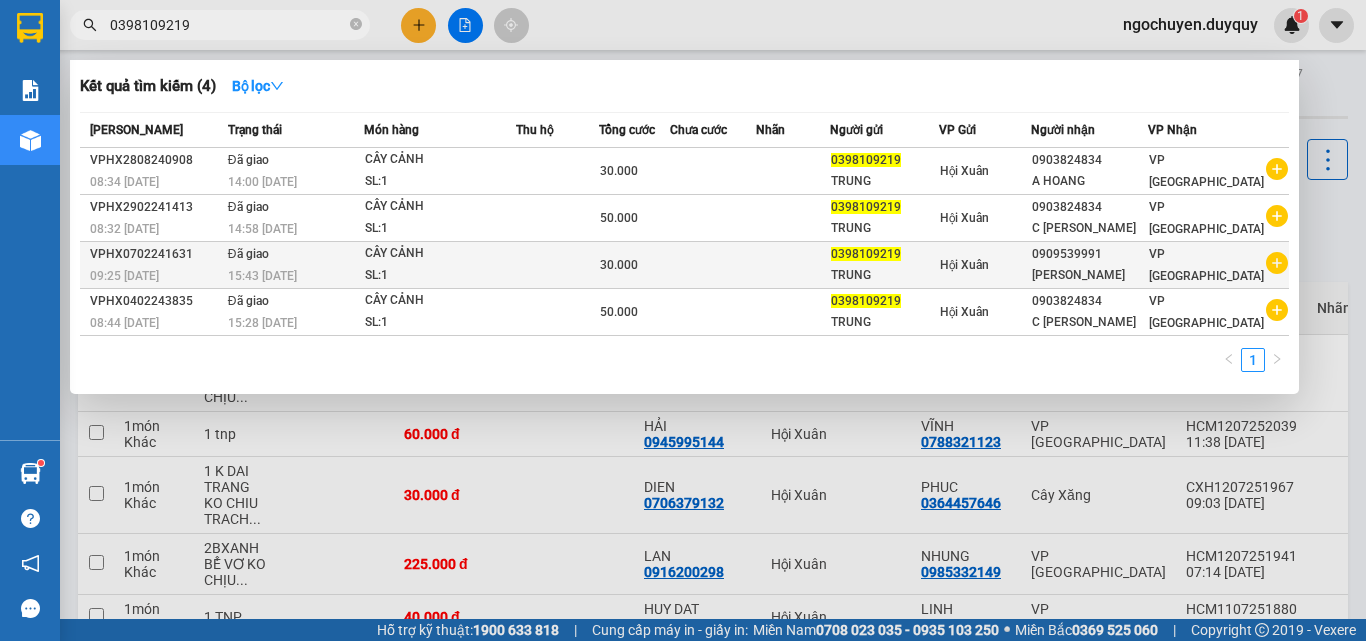 click on "Hội Xuân" at bounding box center (985, 265) 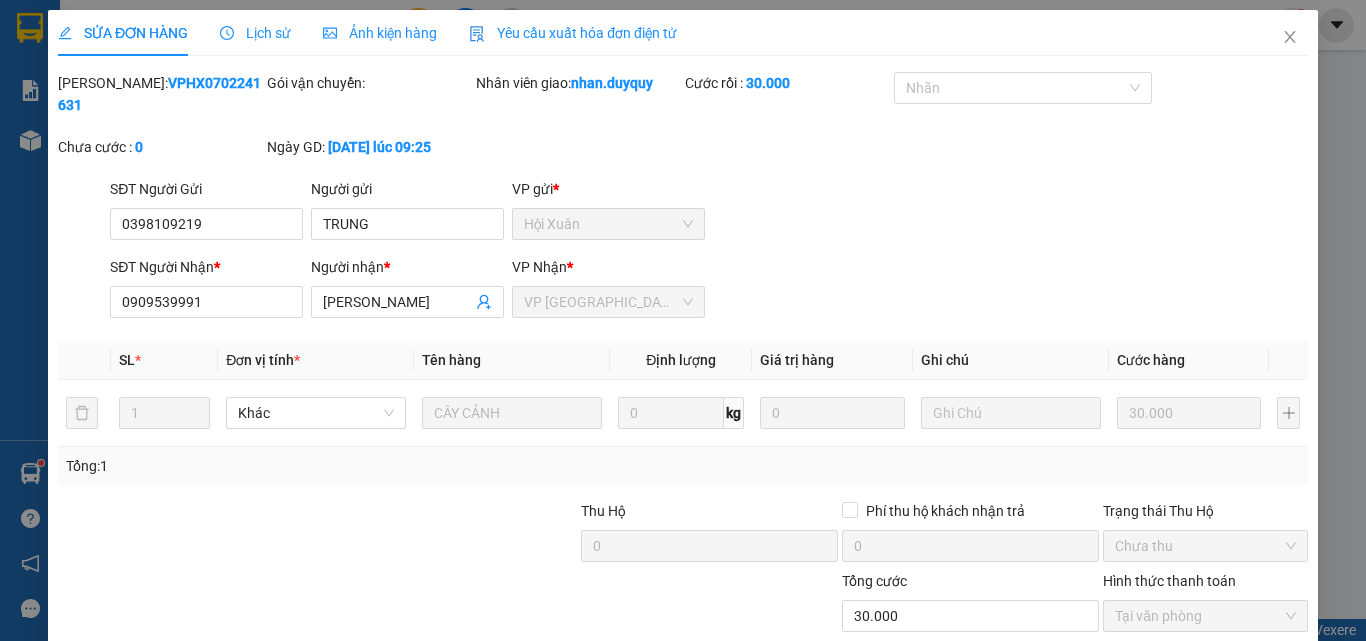 type on "0398109219" 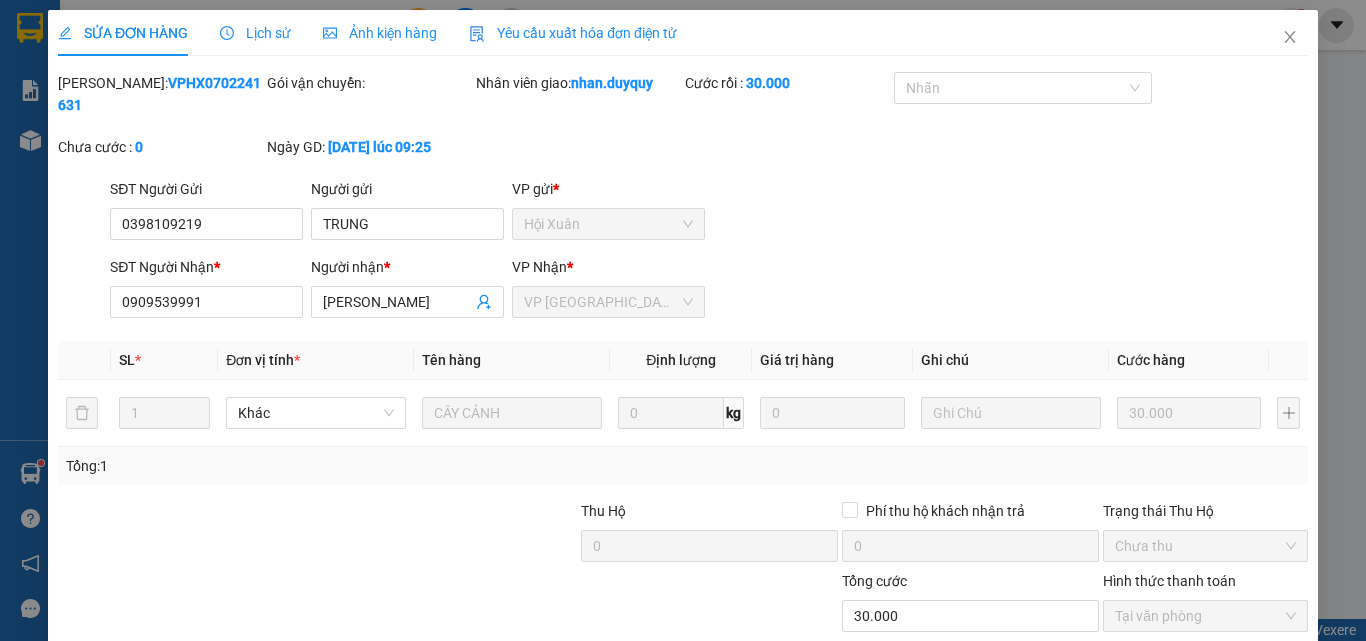 type on "0909539991" 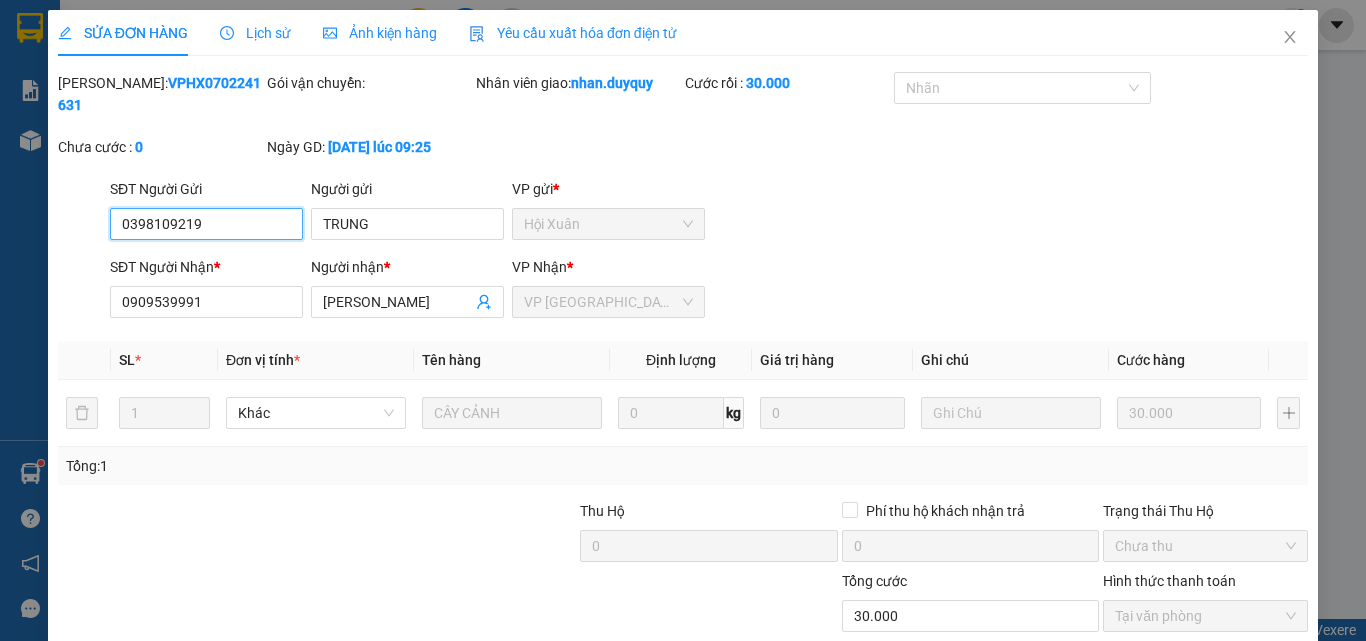 scroll, scrollTop: 103, scrollLeft: 0, axis: vertical 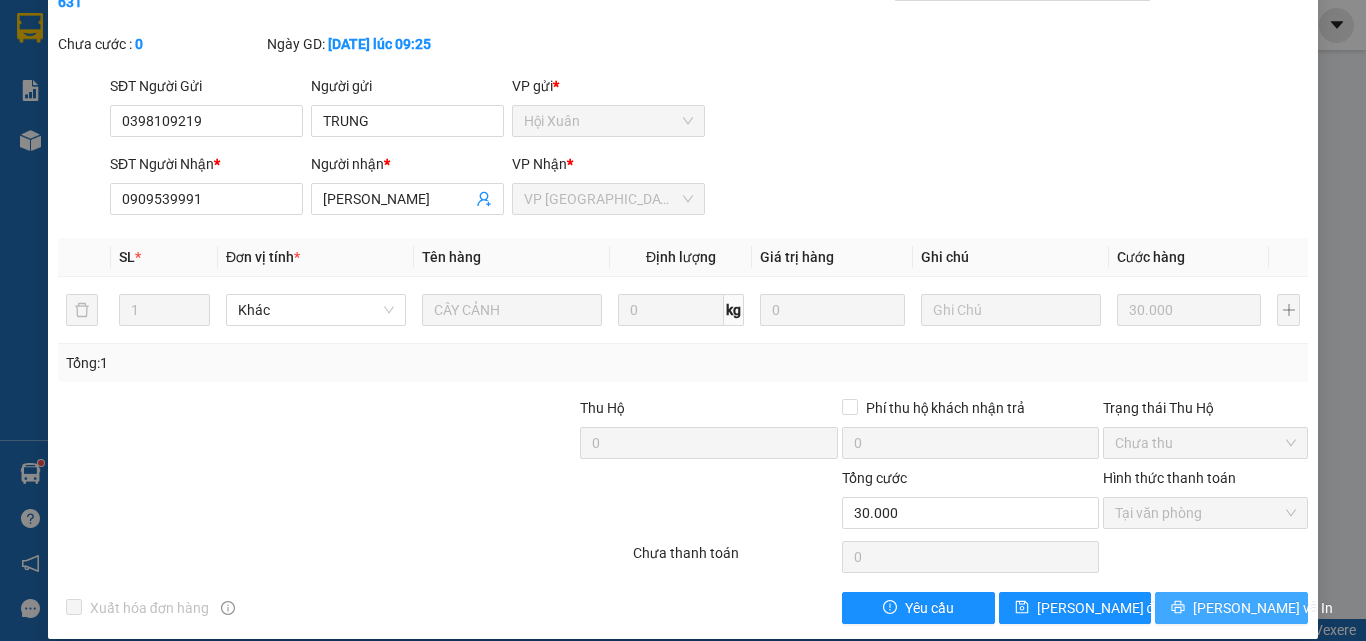 click on "[PERSON_NAME] và In" at bounding box center [1263, 608] 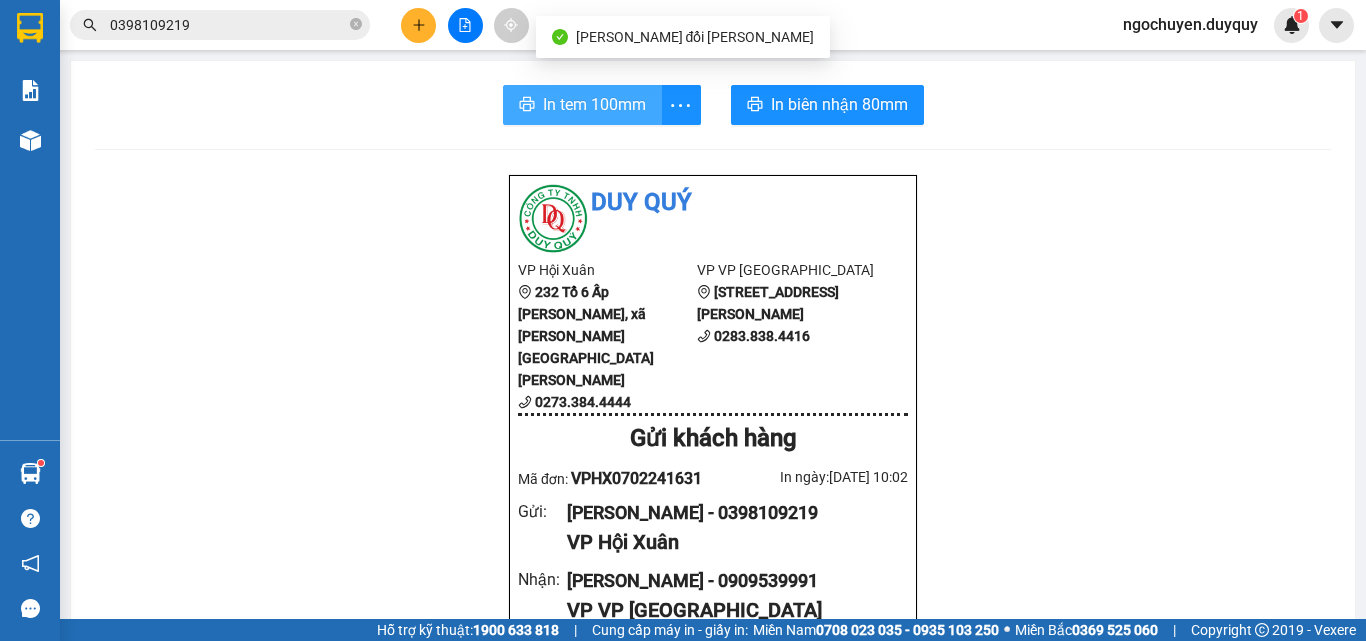 click on "In tem 100mm" at bounding box center (594, 104) 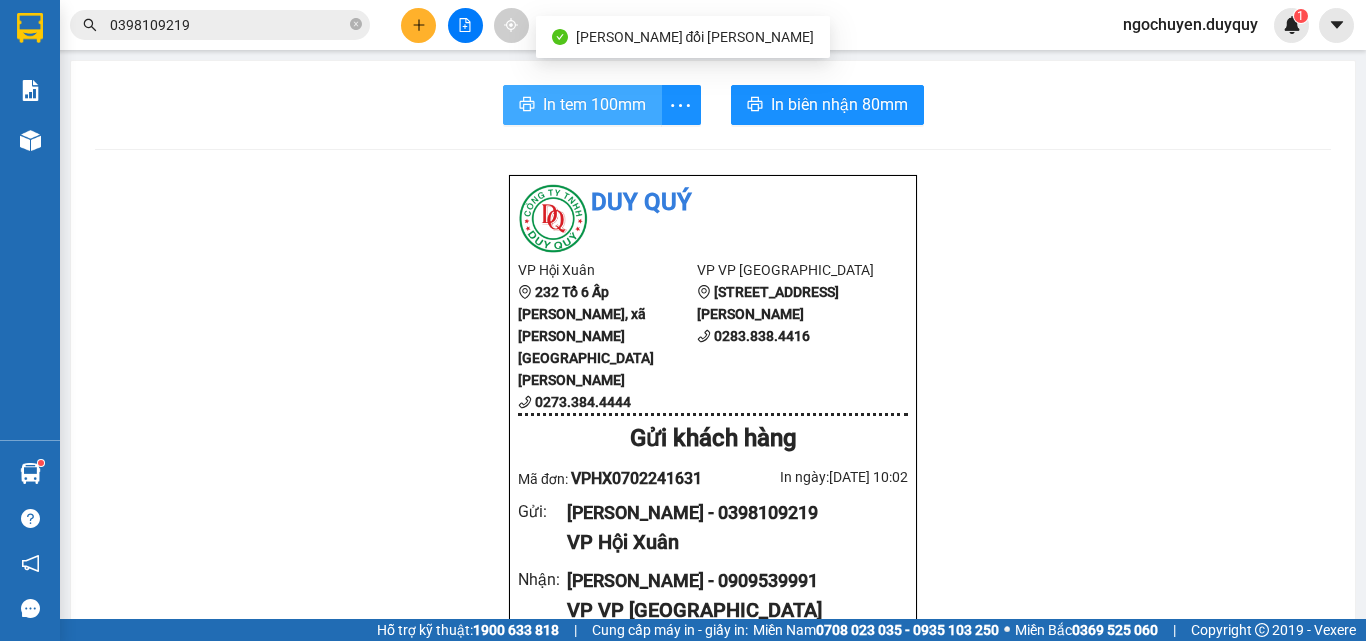 scroll, scrollTop: 0, scrollLeft: 0, axis: both 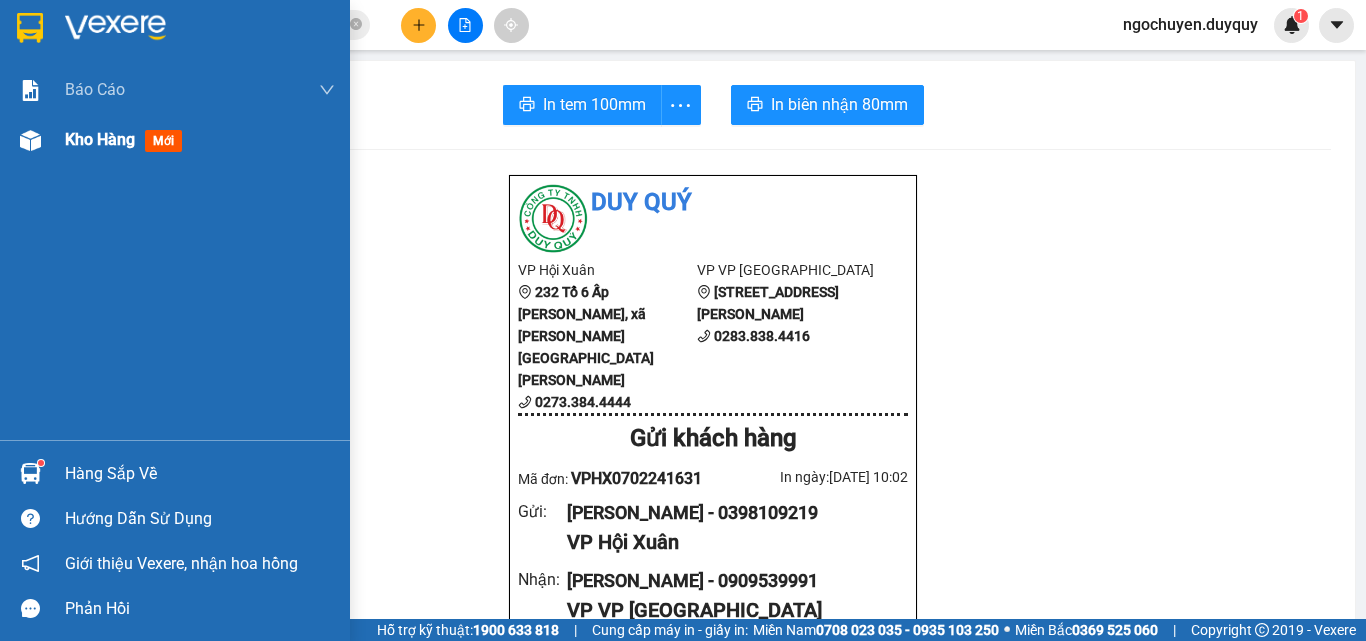 click on "Kho hàng mới" at bounding box center [200, 140] 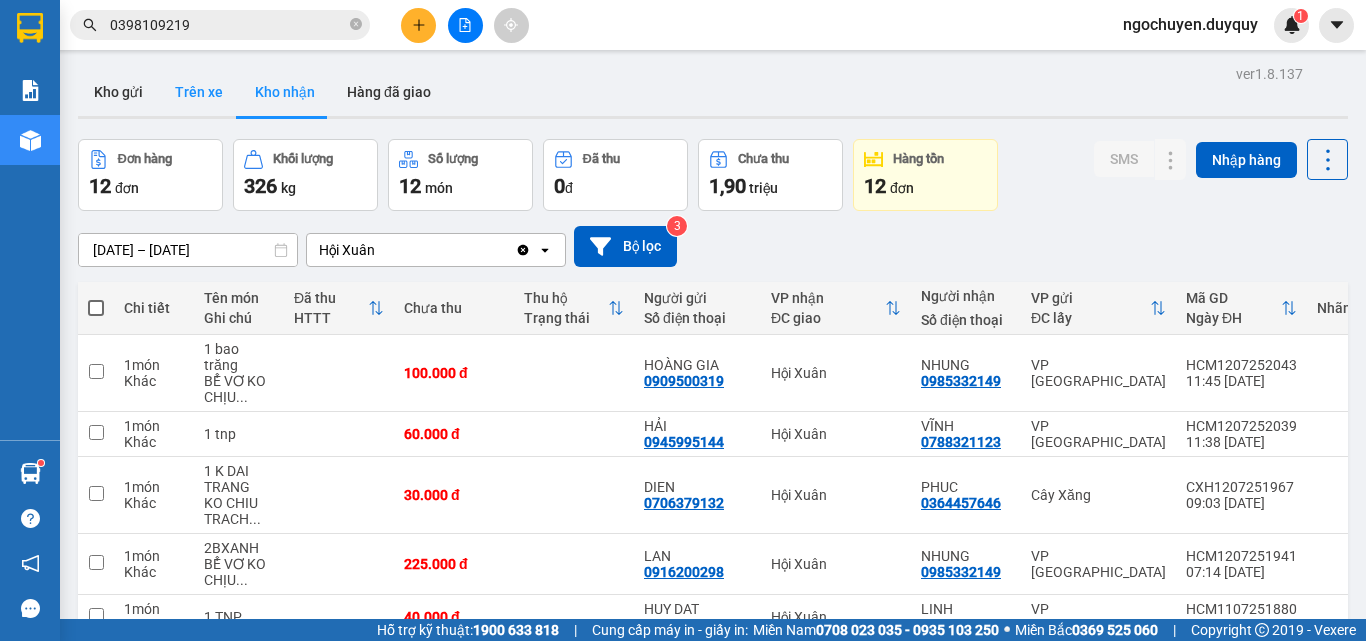 click on "Trên xe" at bounding box center (199, 92) 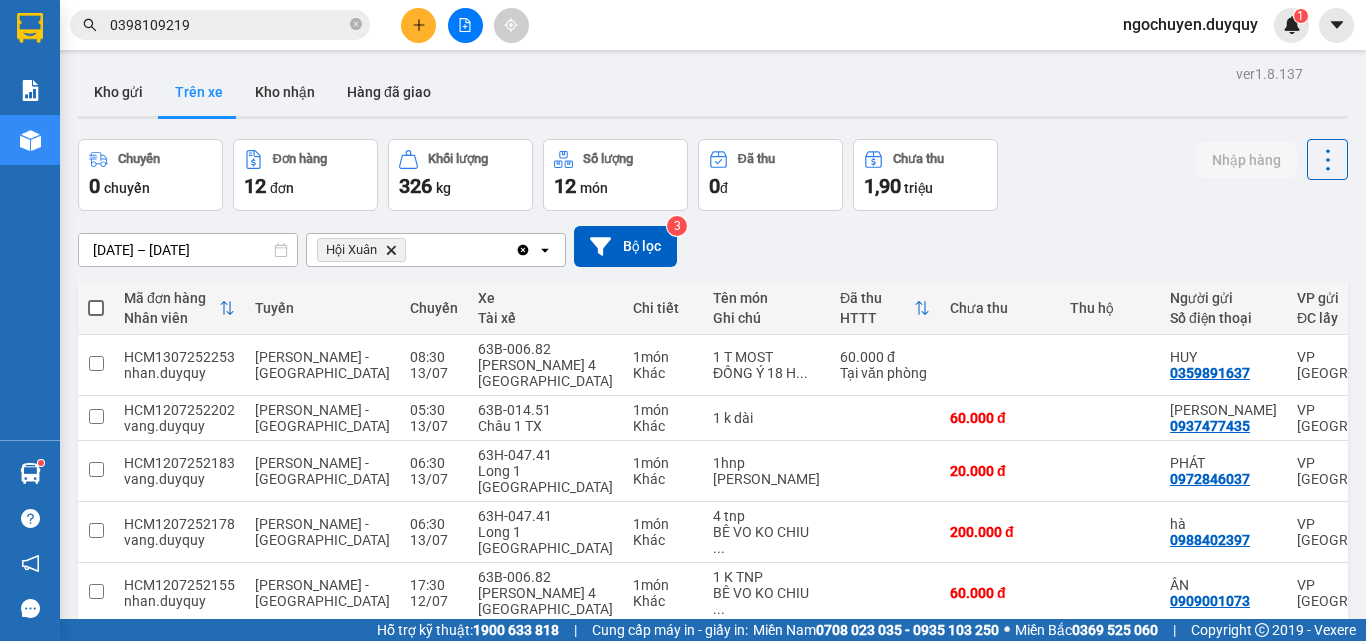click on "1 2 10 / trang open" at bounding box center [713, 656] 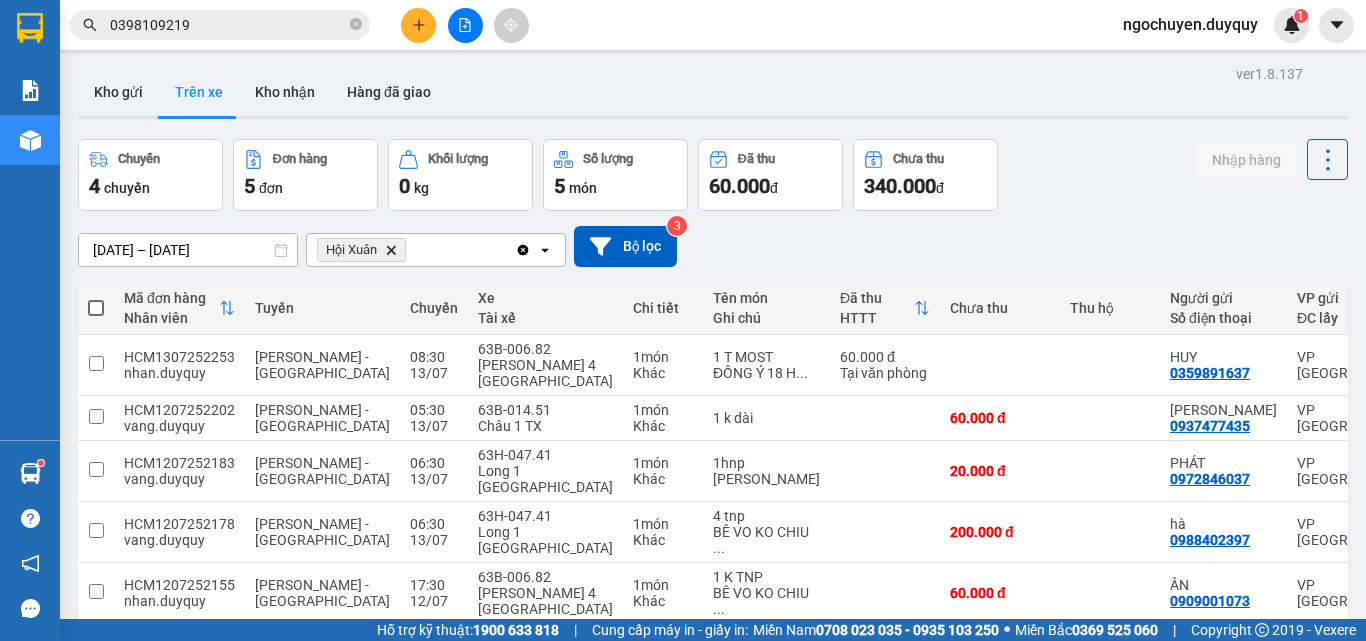 scroll, scrollTop: 0, scrollLeft: 299, axis: horizontal 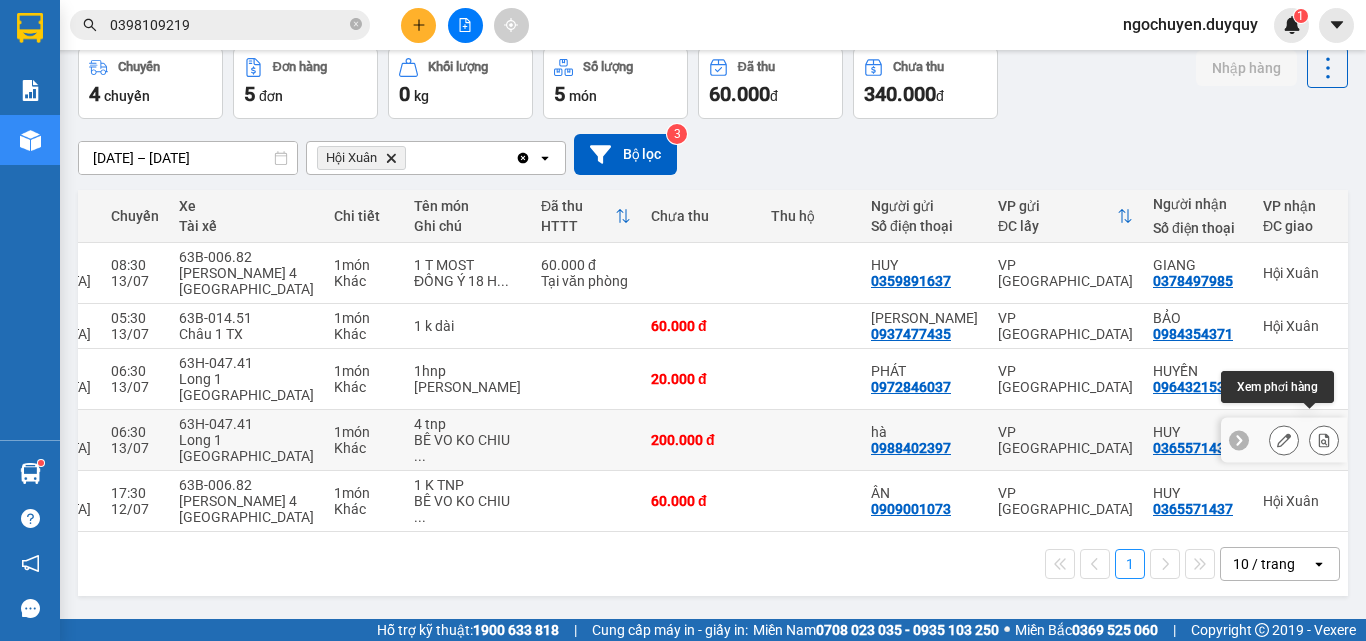 click 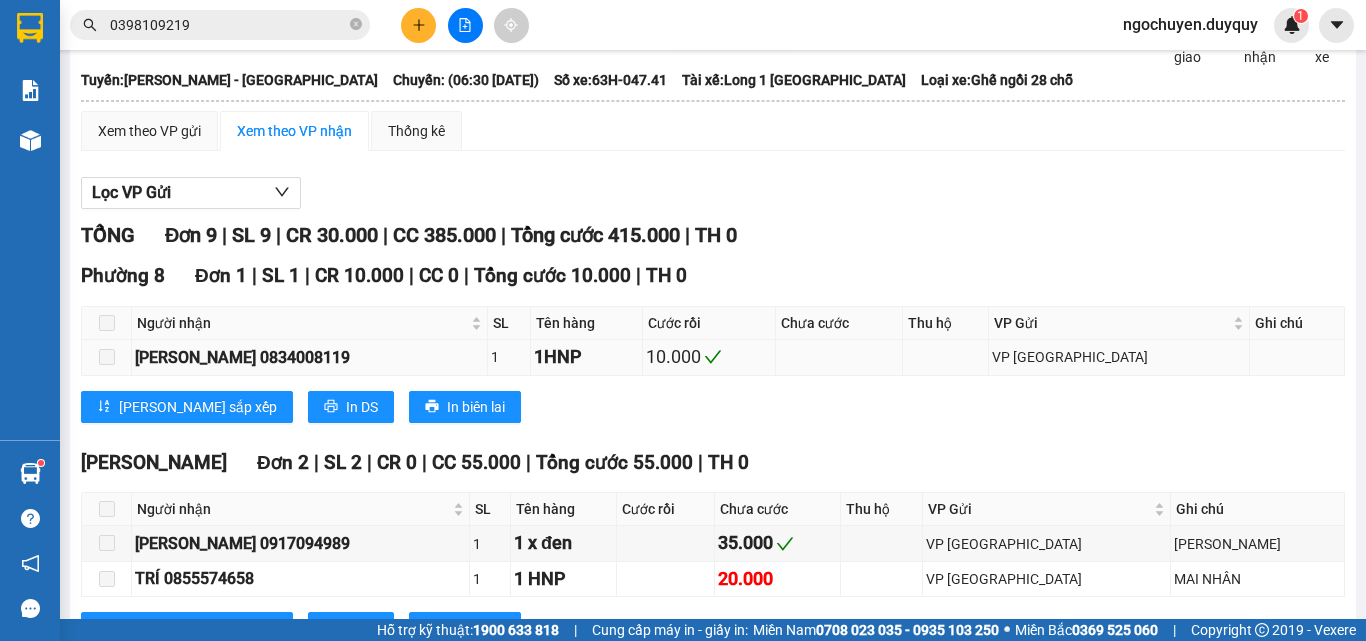 scroll, scrollTop: 879, scrollLeft: 0, axis: vertical 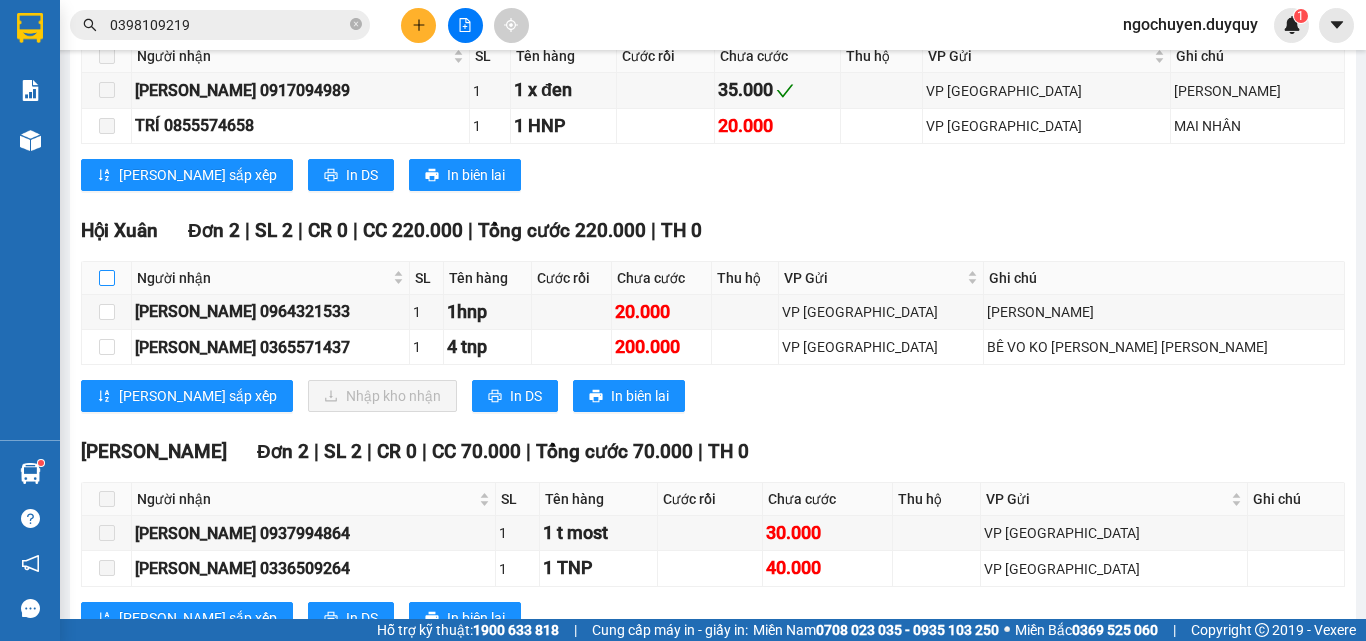 click at bounding box center (107, 278) 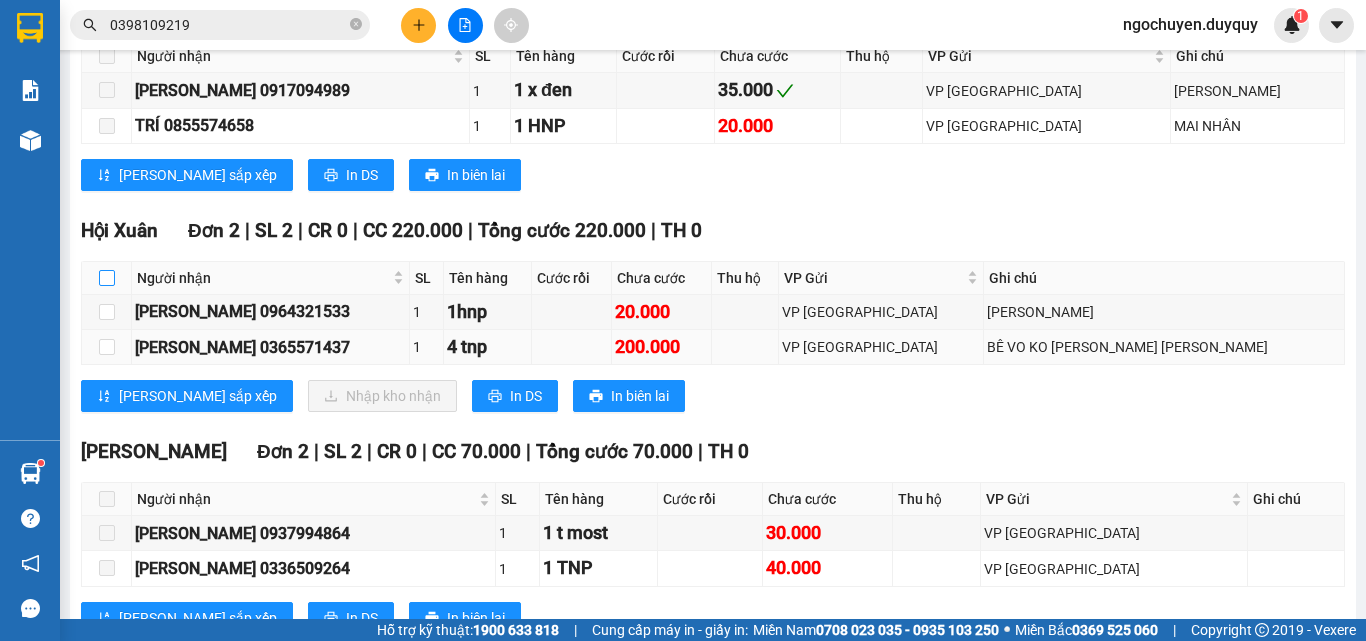 checkbox on "true" 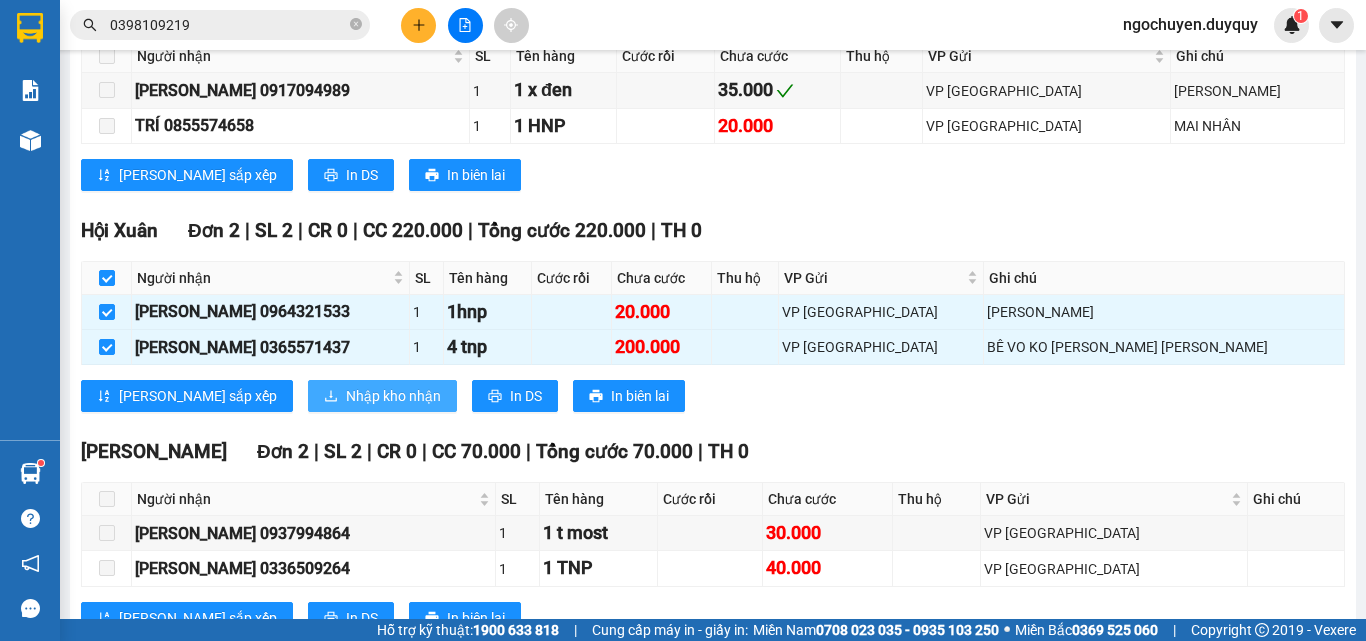 click on "Nhập kho nhận" at bounding box center (393, 396) 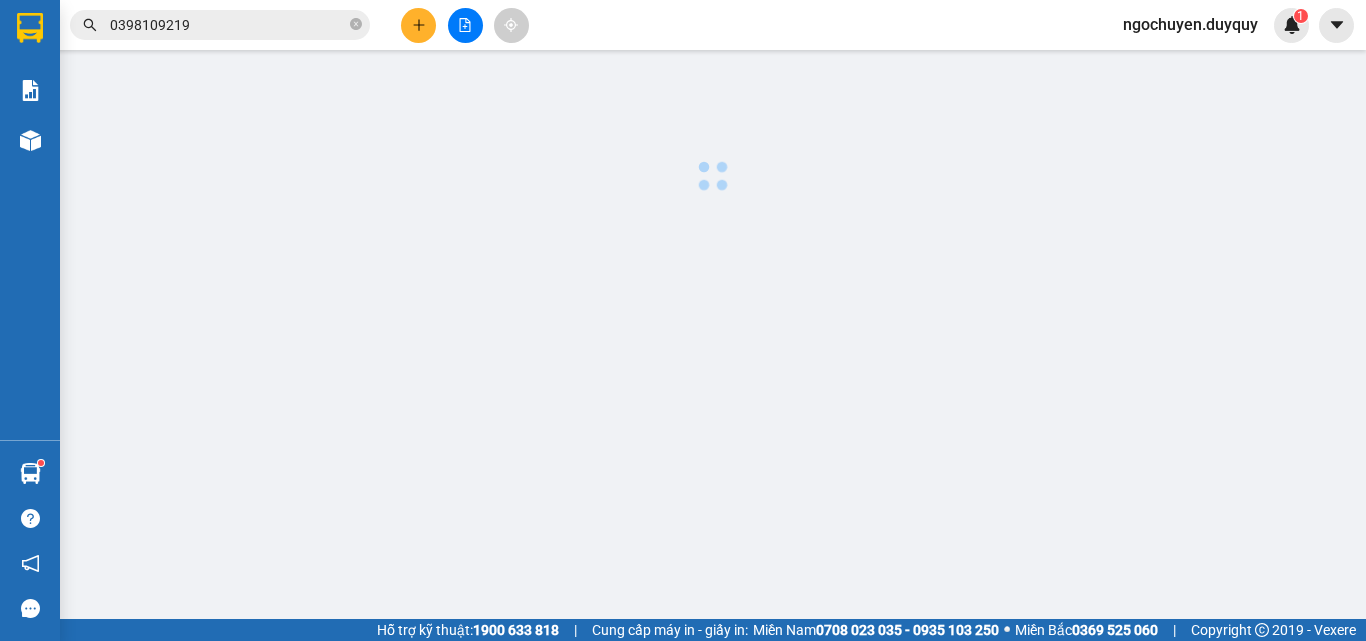 scroll, scrollTop: 0, scrollLeft: 0, axis: both 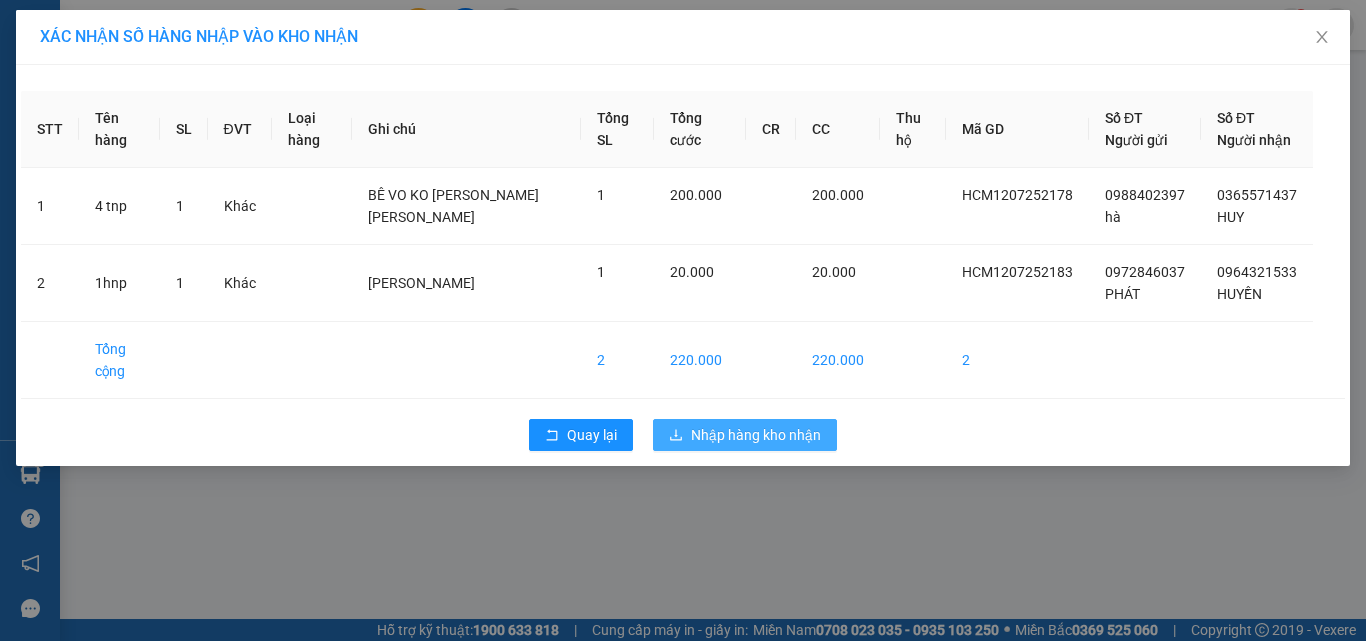 click on "Nhập hàng kho nhận" at bounding box center [756, 435] 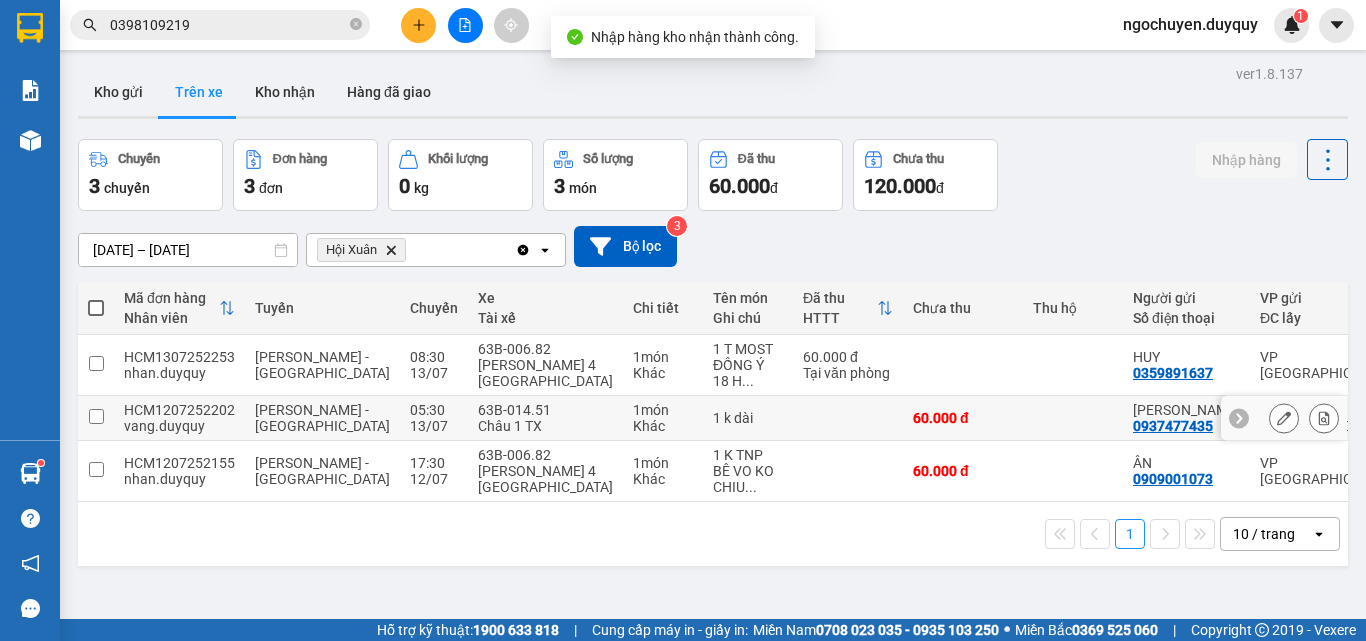 scroll, scrollTop: 92, scrollLeft: 0, axis: vertical 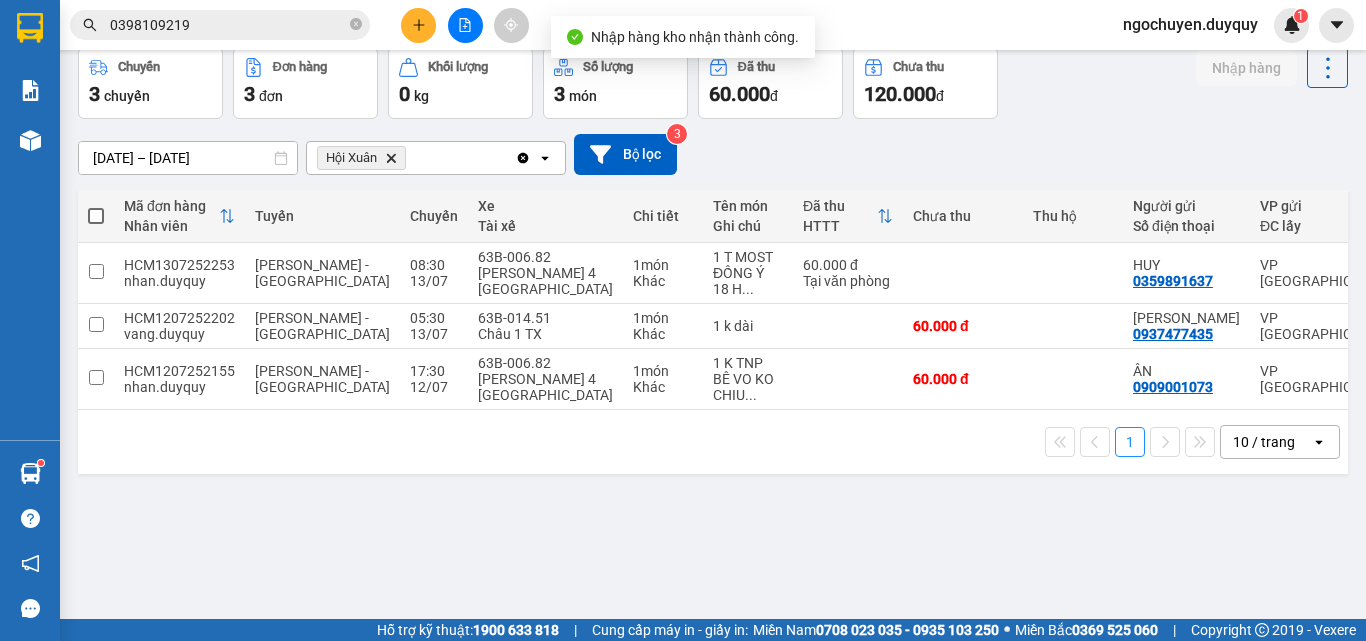 click on "1 10 / trang open" at bounding box center [713, 442] 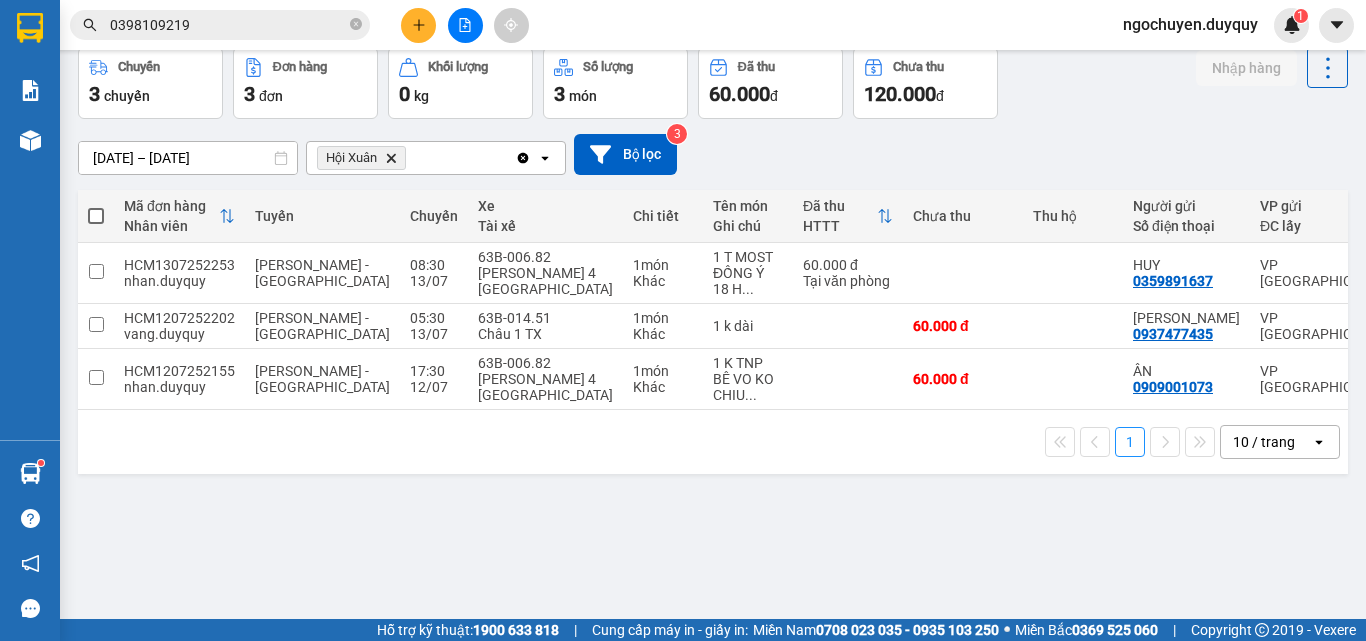 scroll, scrollTop: 0, scrollLeft: 299, axis: horizontal 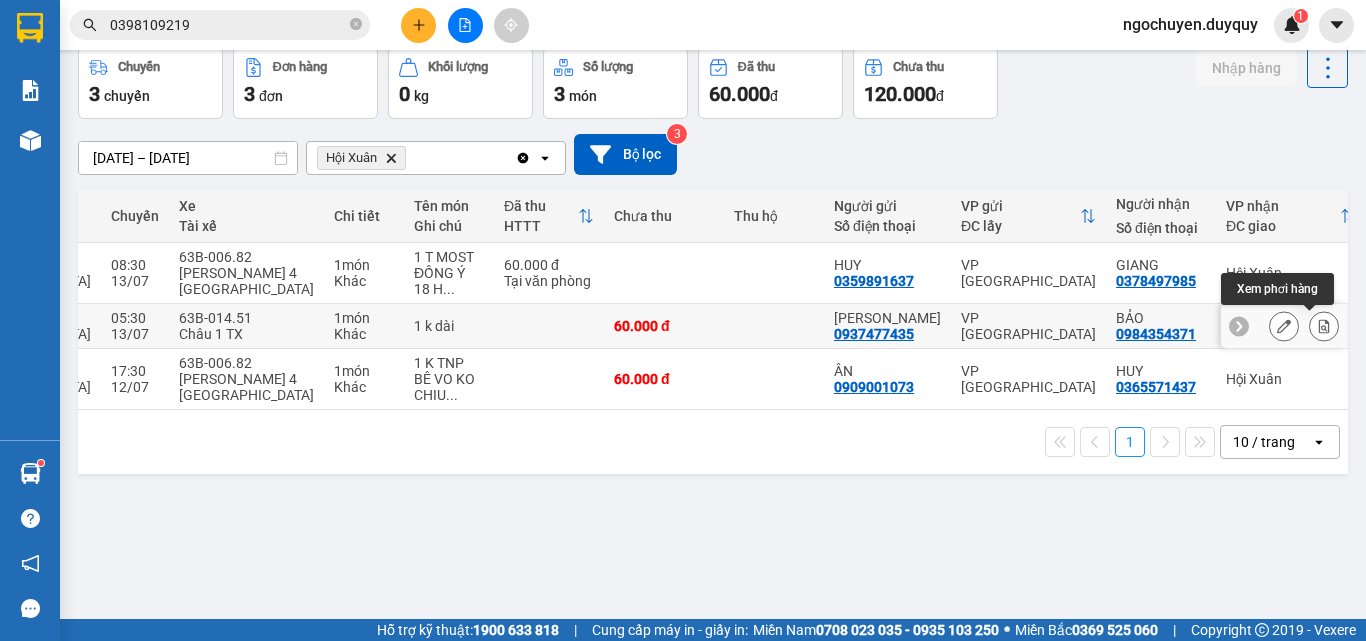 click 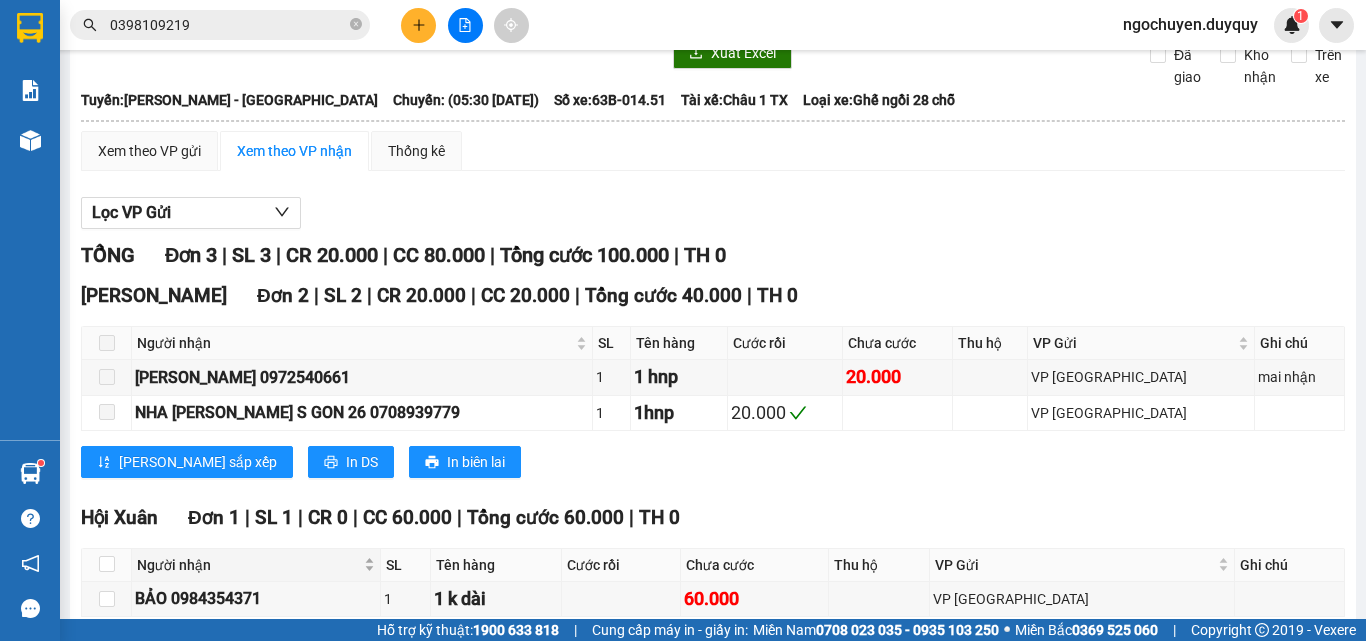 scroll, scrollTop: 215, scrollLeft: 0, axis: vertical 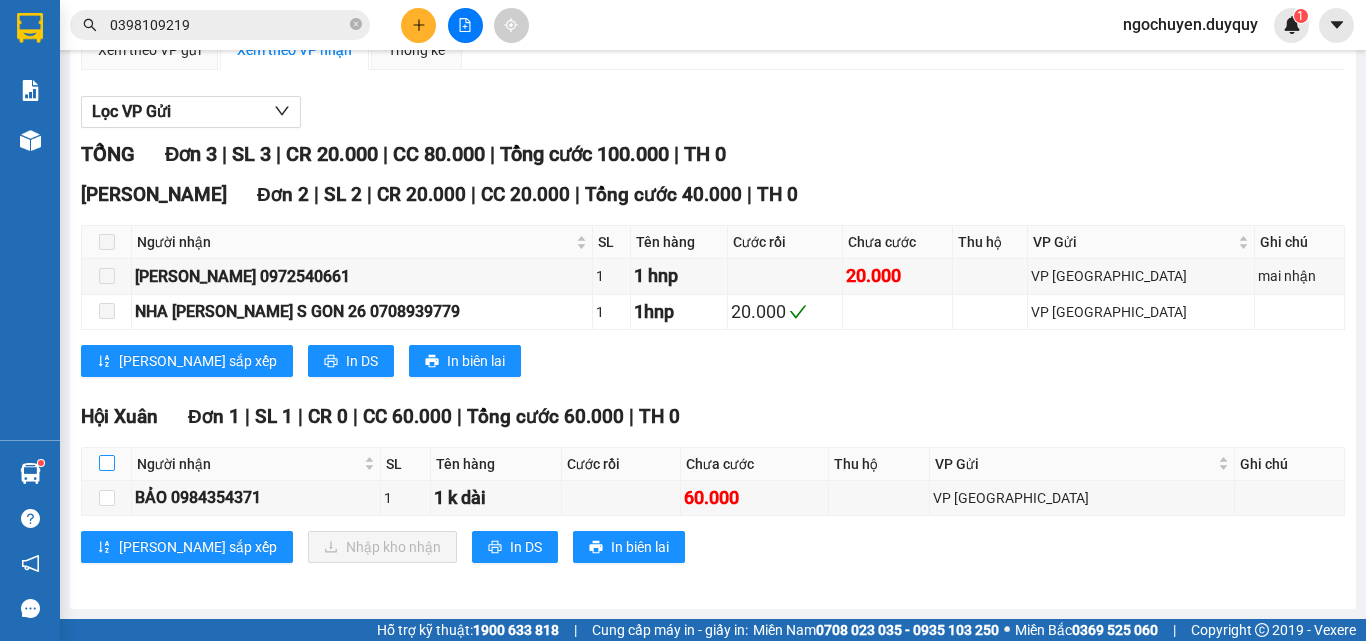 click at bounding box center [107, 463] 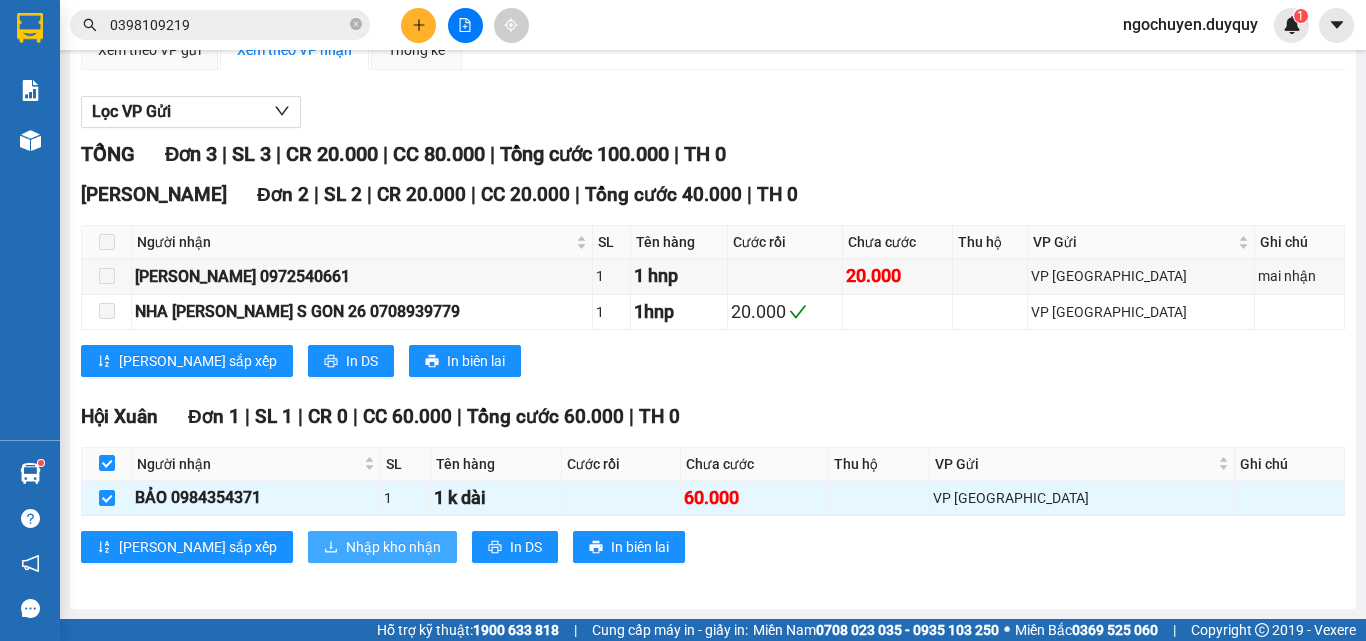 click on "Nhập kho nhận" at bounding box center [393, 547] 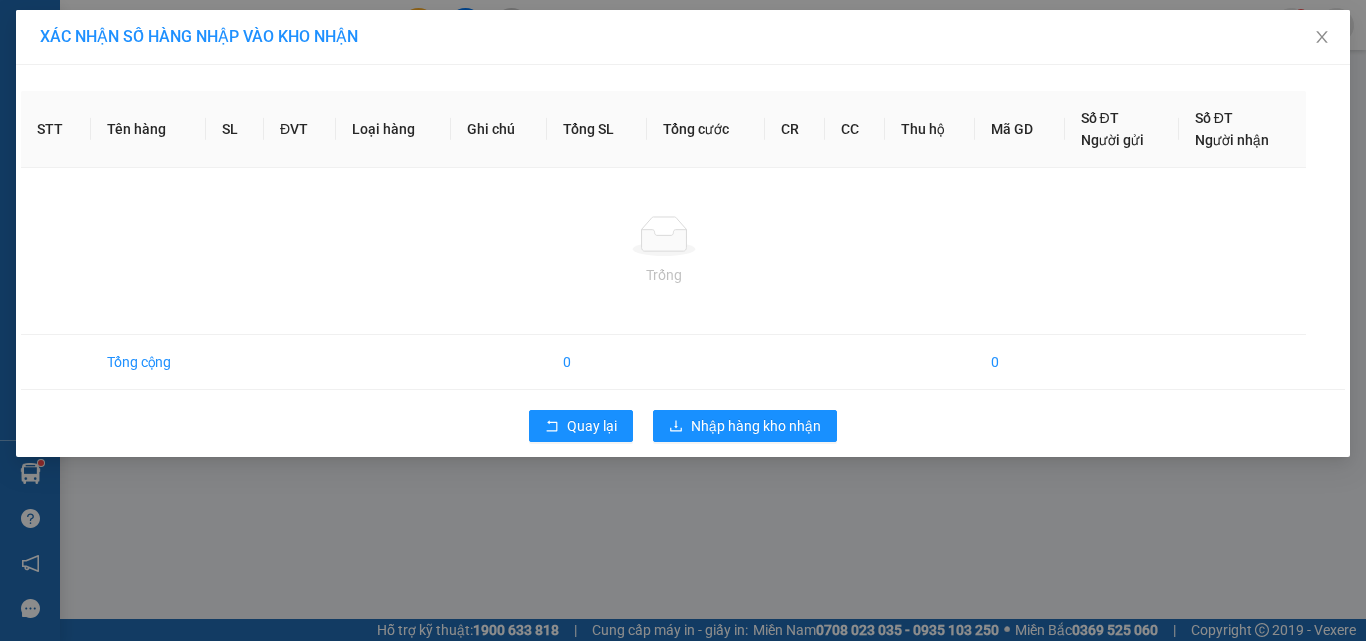 scroll, scrollTop: 0, scrollLeft: 0, axis: both 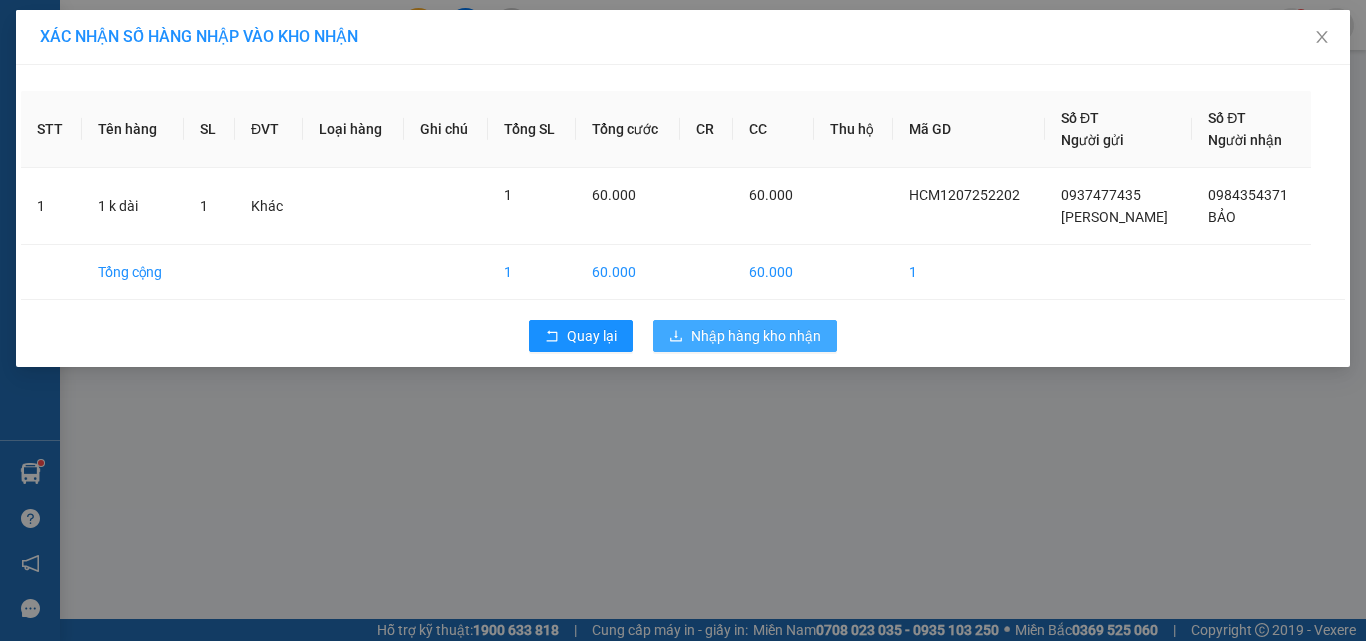 click on "Nhập hàng kho nhận" at bounding box center [756, 336] 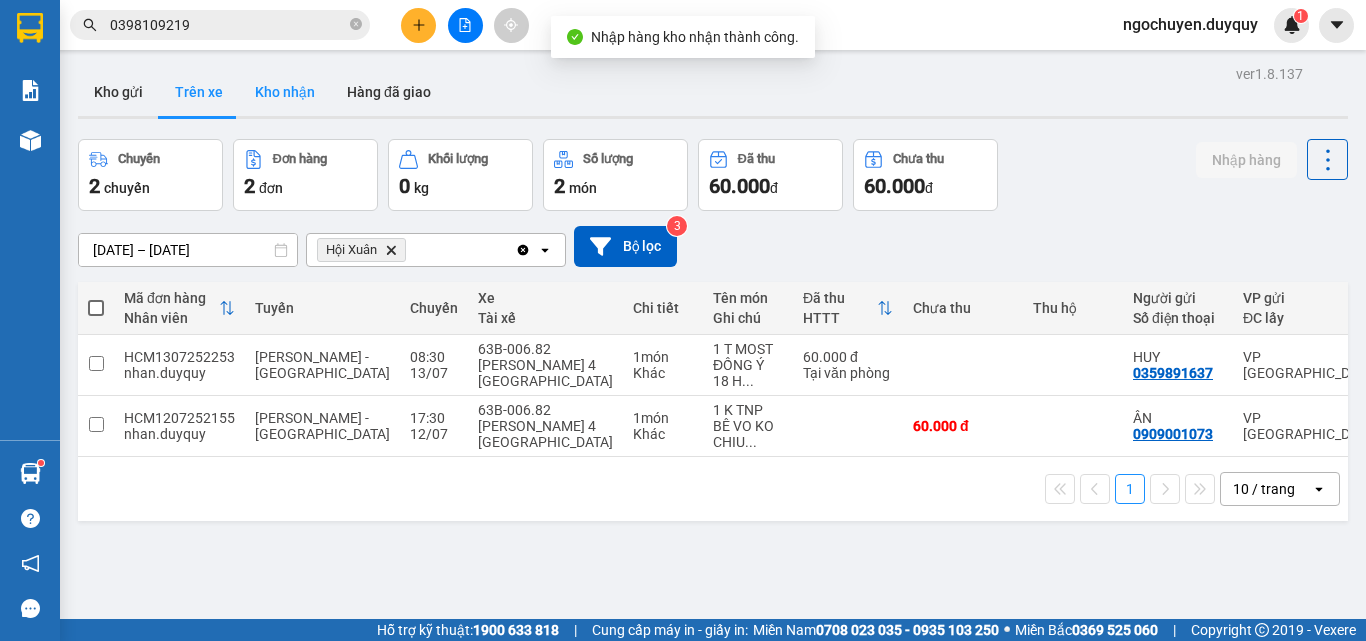 click on "Kho nhận" at bounding box center (285, 92) 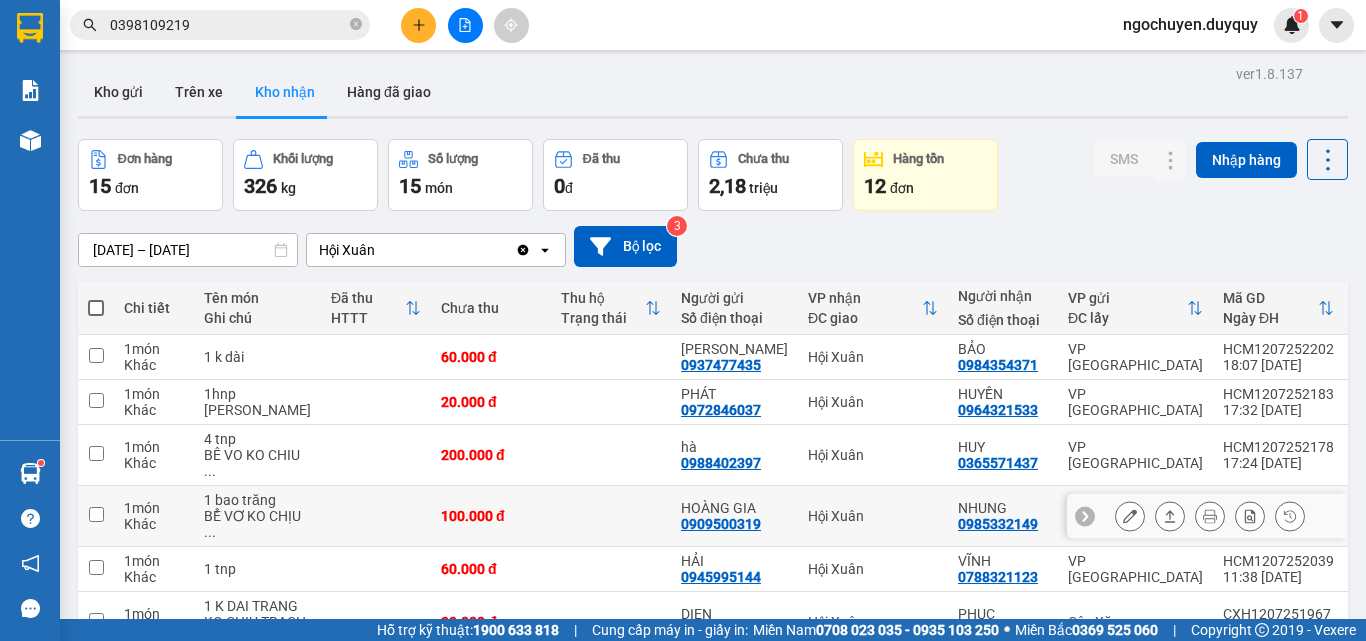 scroll, scrollTop: 368, scrollLeft: 0, axis: vertical 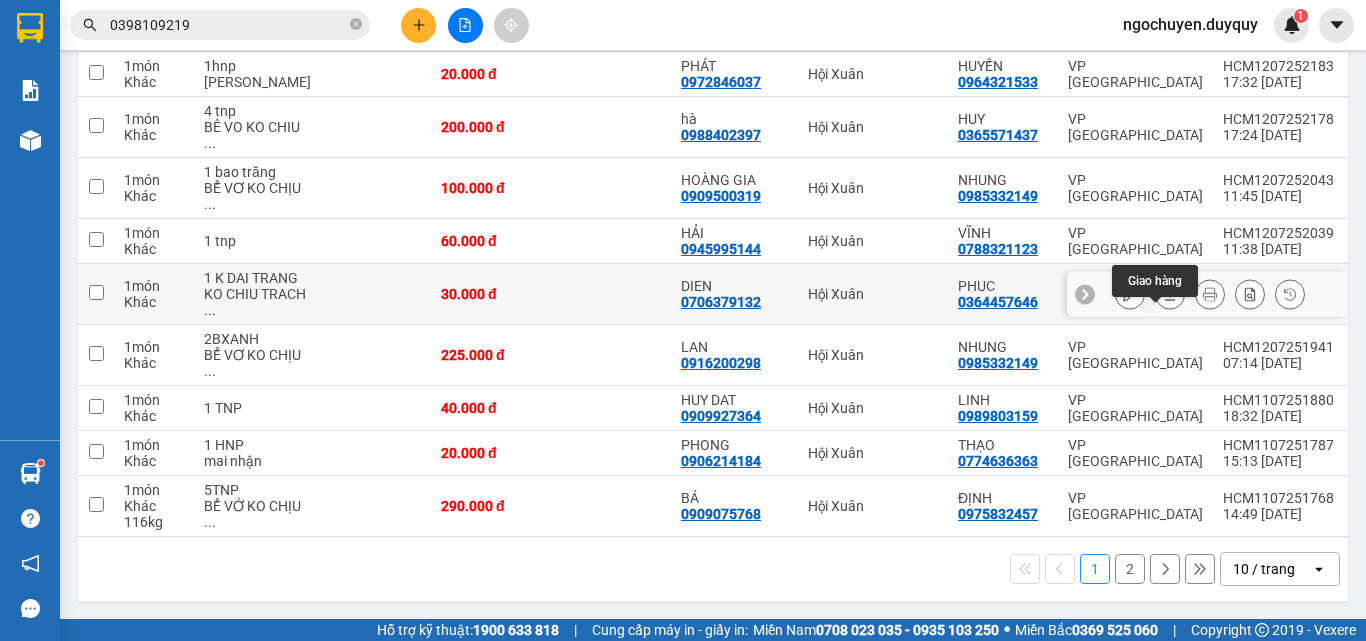 click 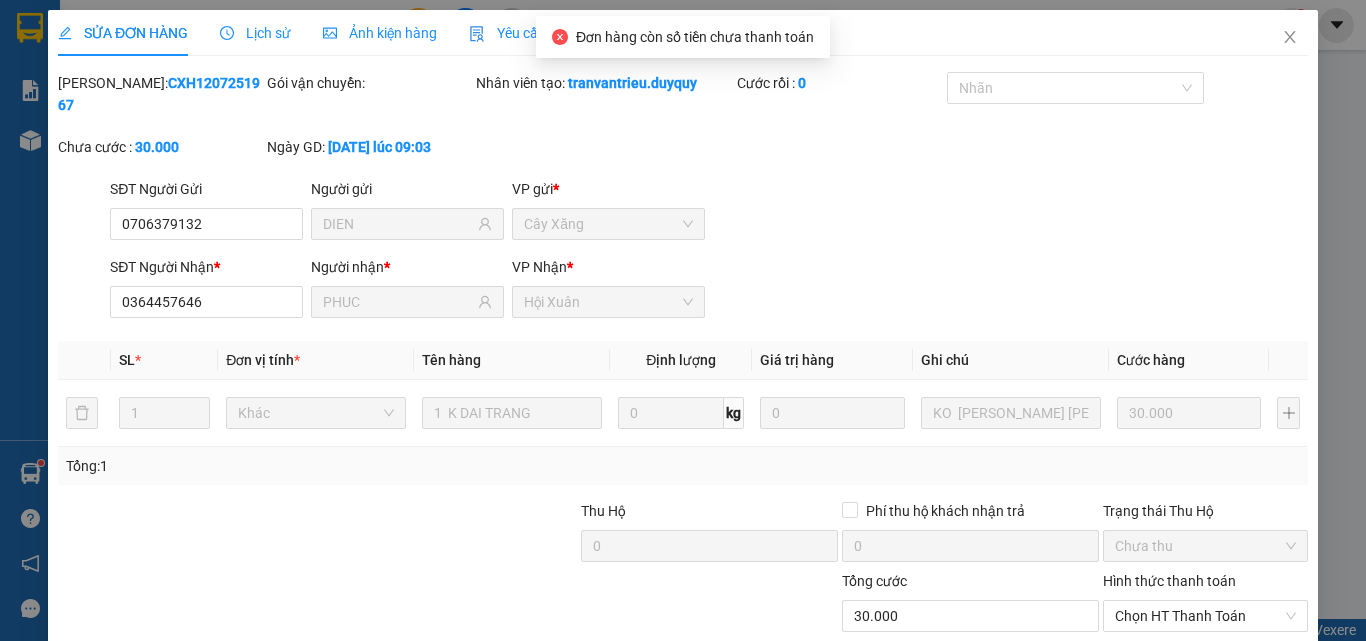 type on "0706379132" 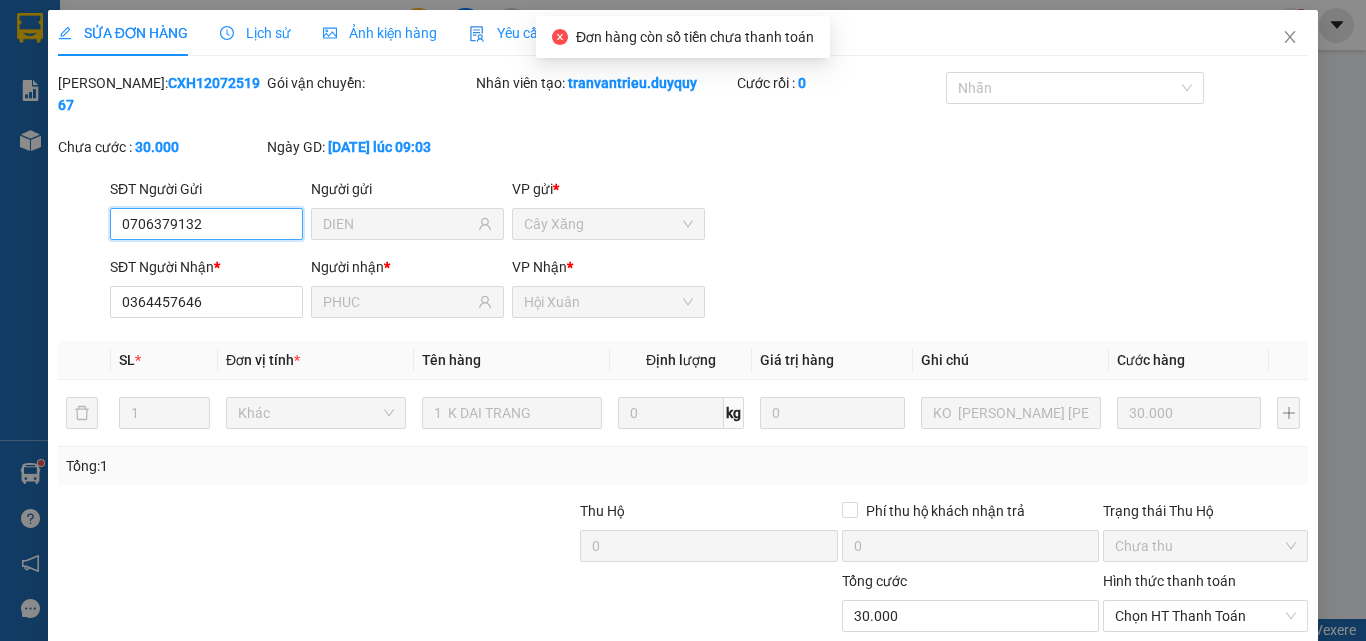 scroll, scrollTop: 0, scrollLeft: 0, axis: both 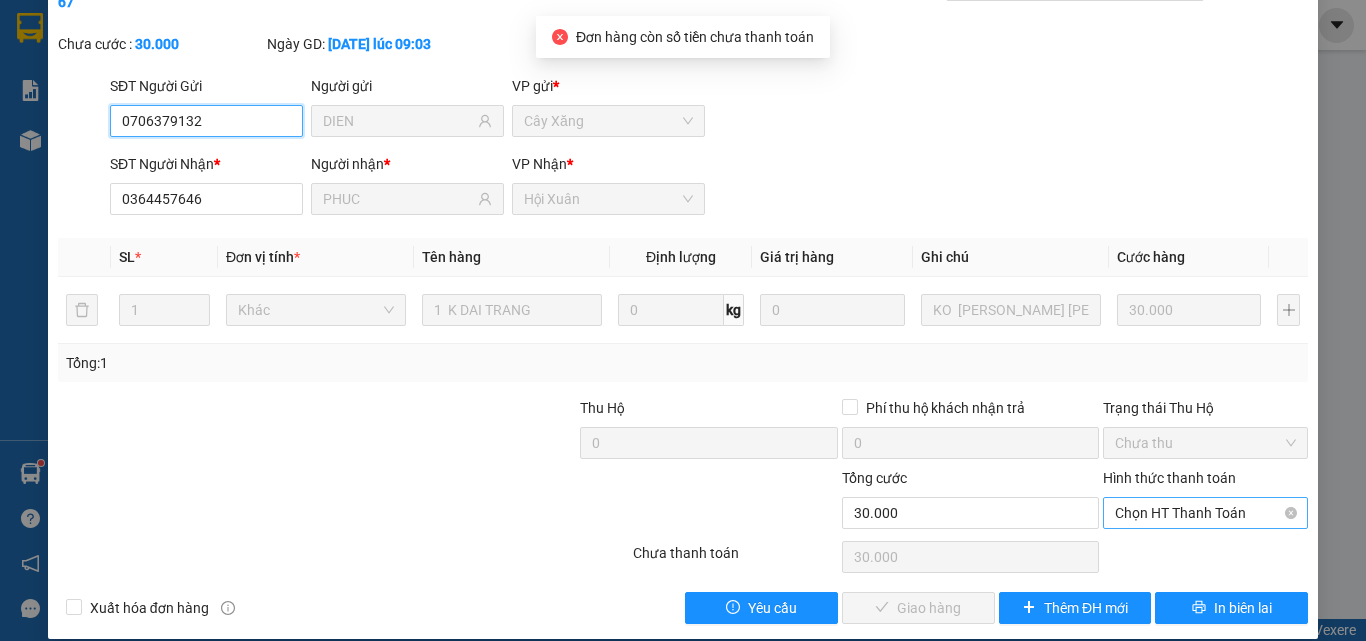 click on "Chọn HT Thanh Toán" at bounding box center (1205, 513) 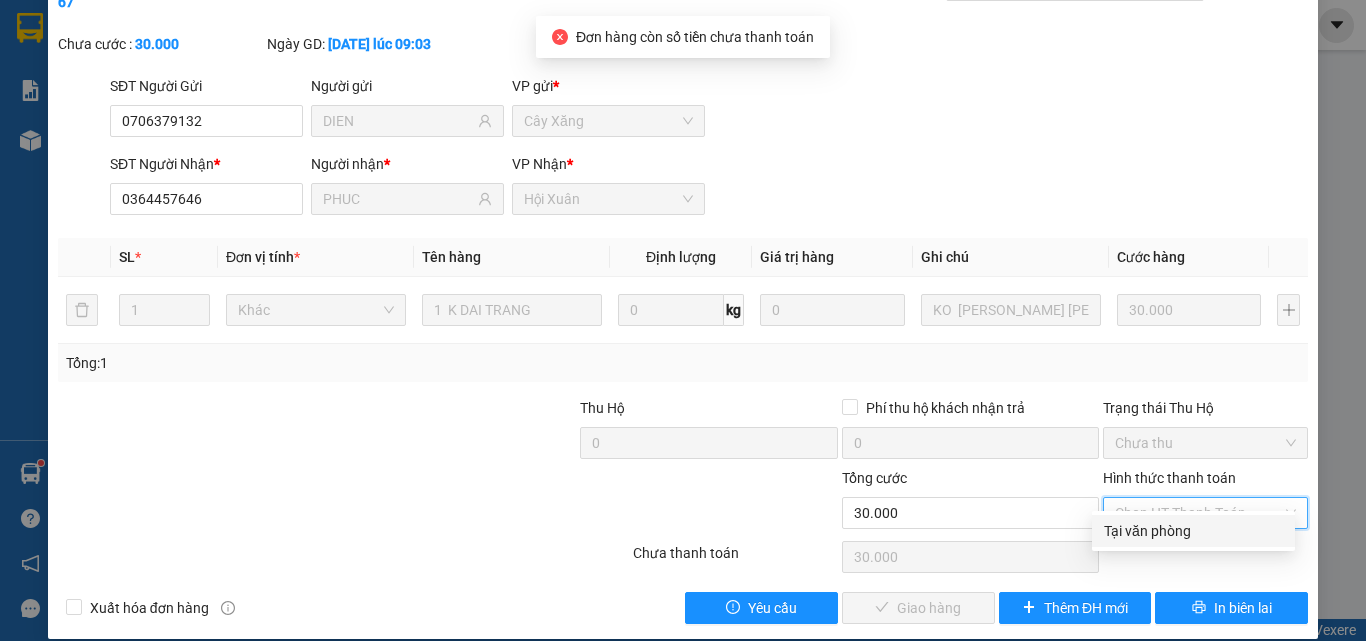 click on "Tại văn phòng" at bounding box center (1193, 531) 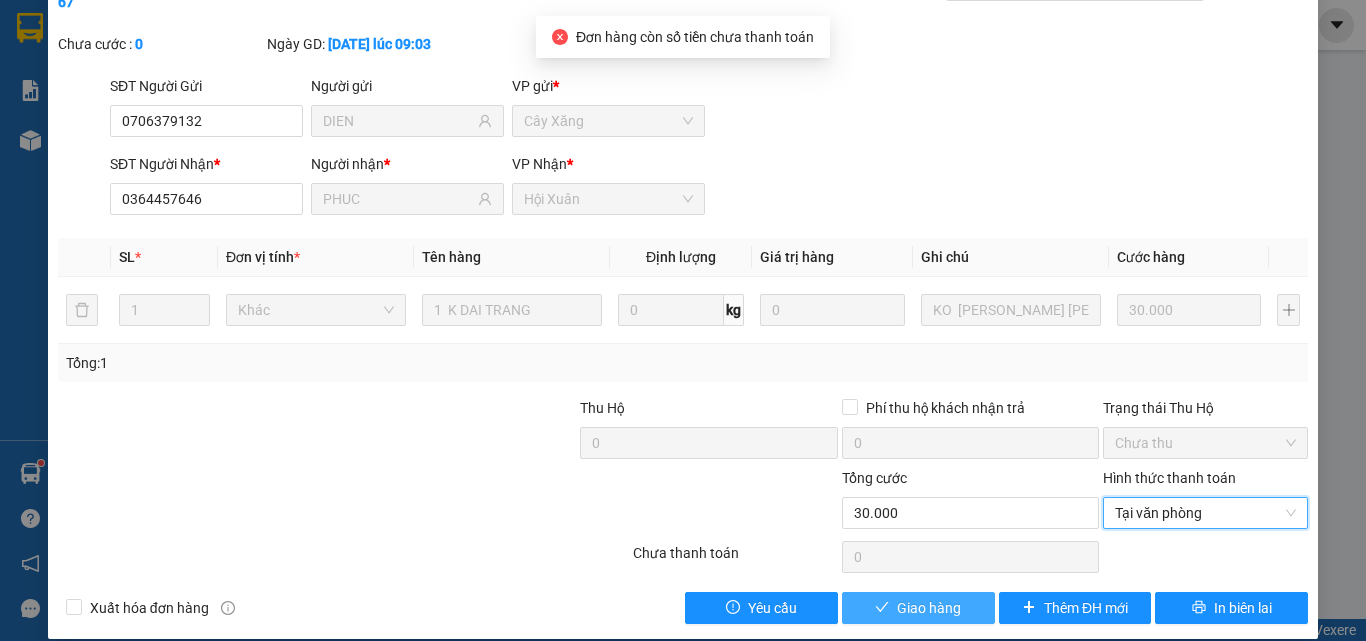 click on "Giao hàng" at bounding box center (929, 608) 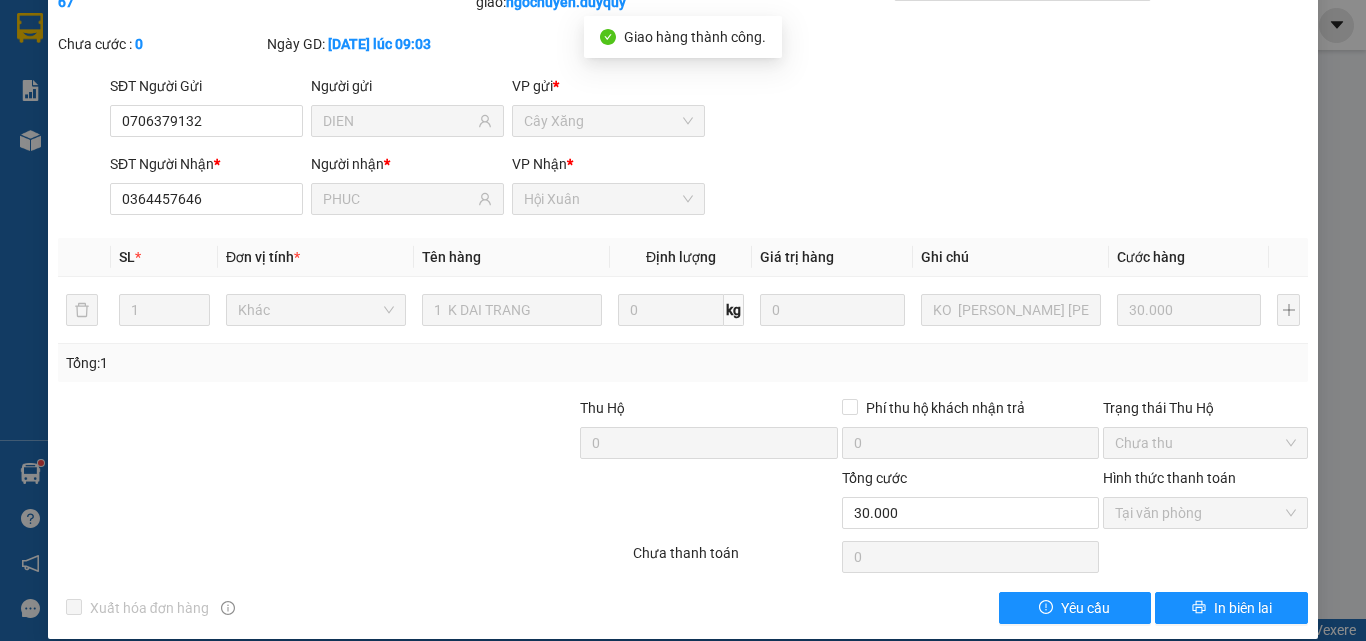scroll, scrollTop: 0, scrollLeft: 0, axis: both 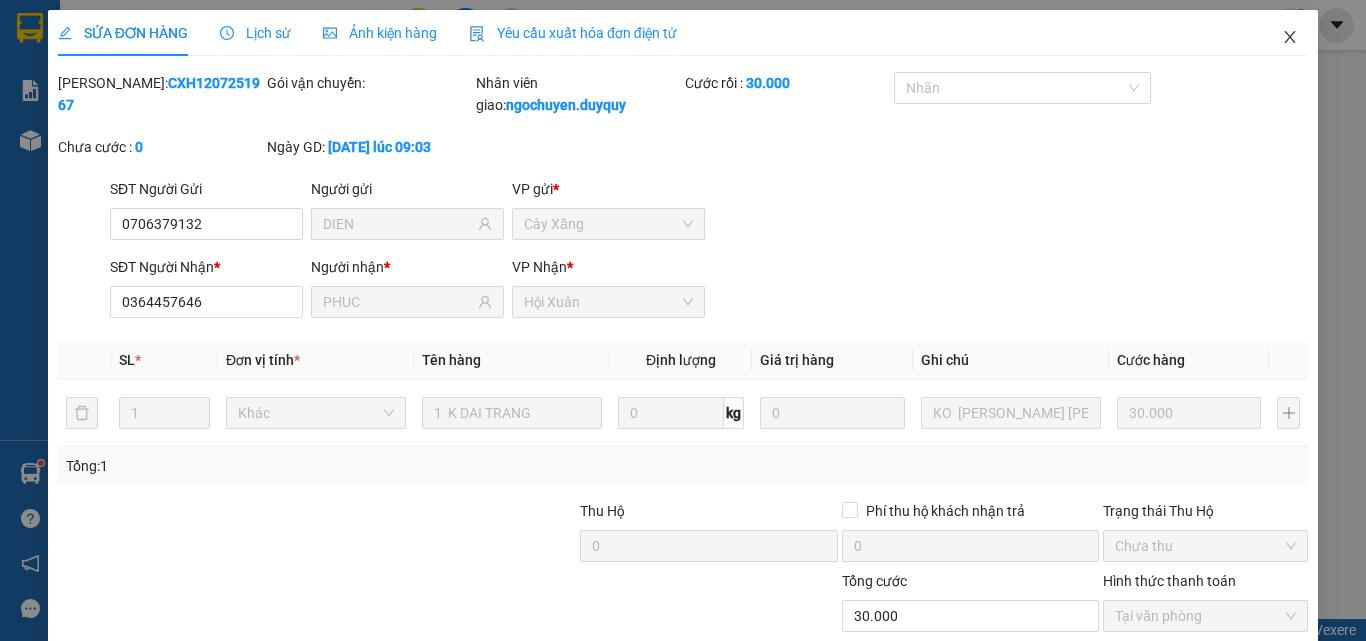 click 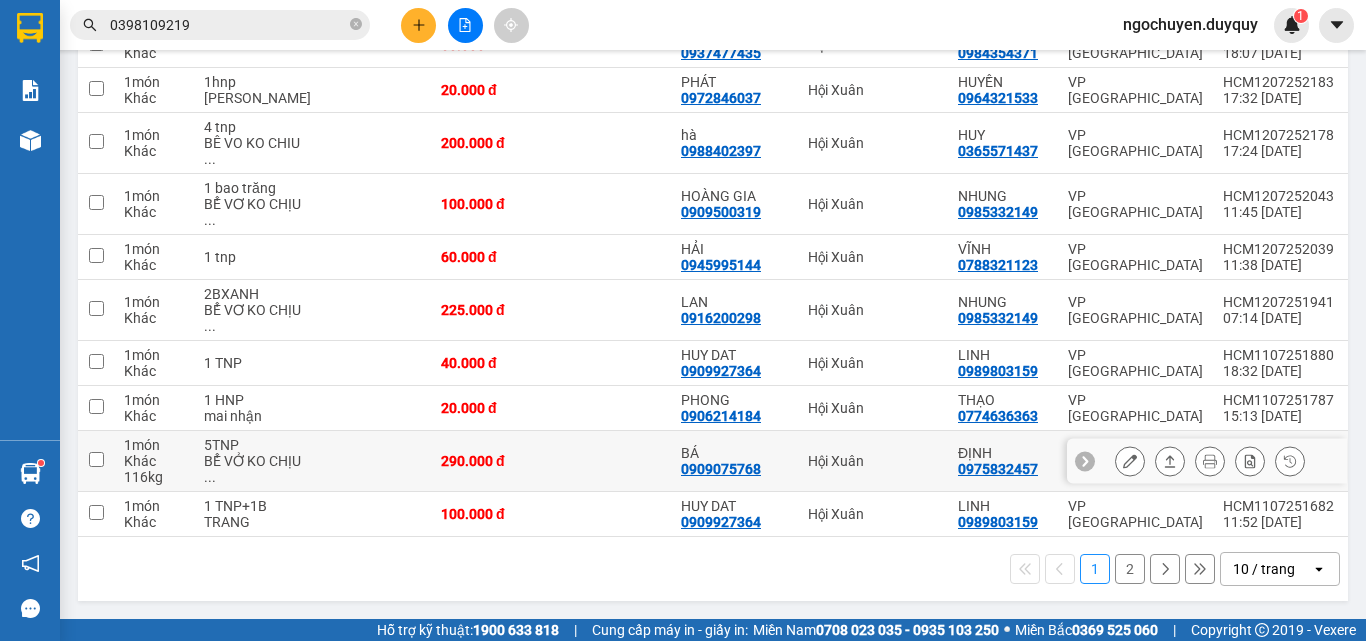 scroll, scrollTop: 0, scrollLeft: 0, axis: both 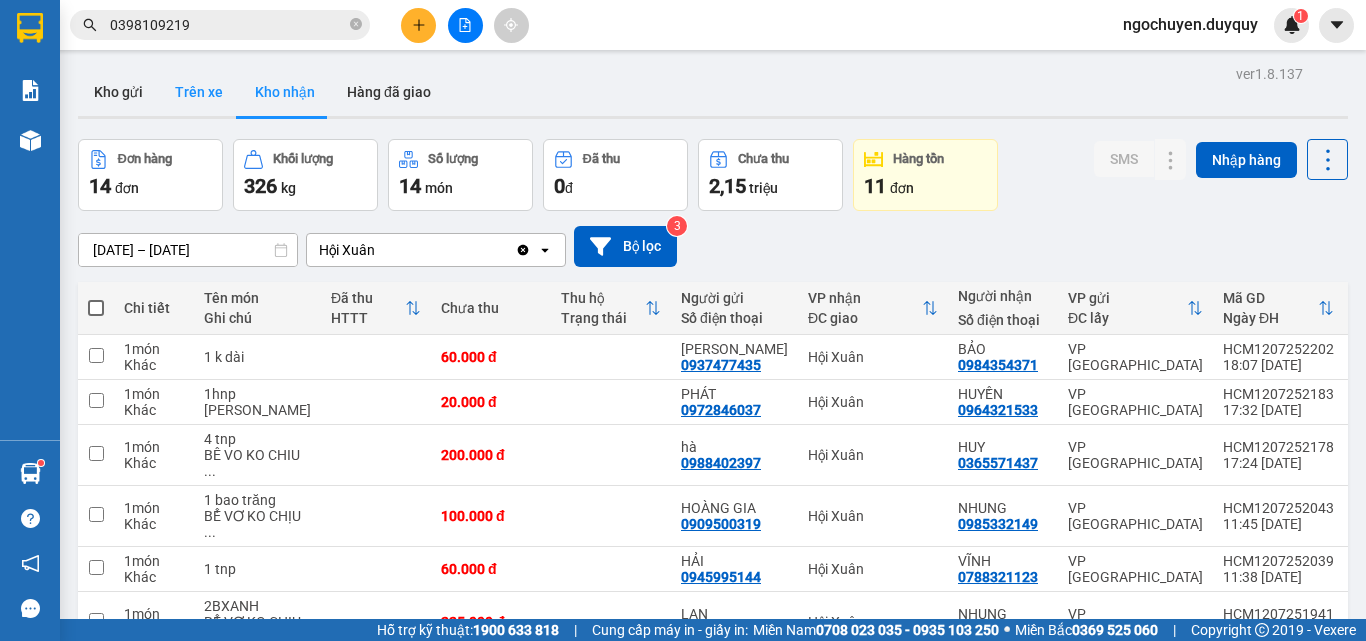 click on "Trên xe" at bounding box center (199, 92) 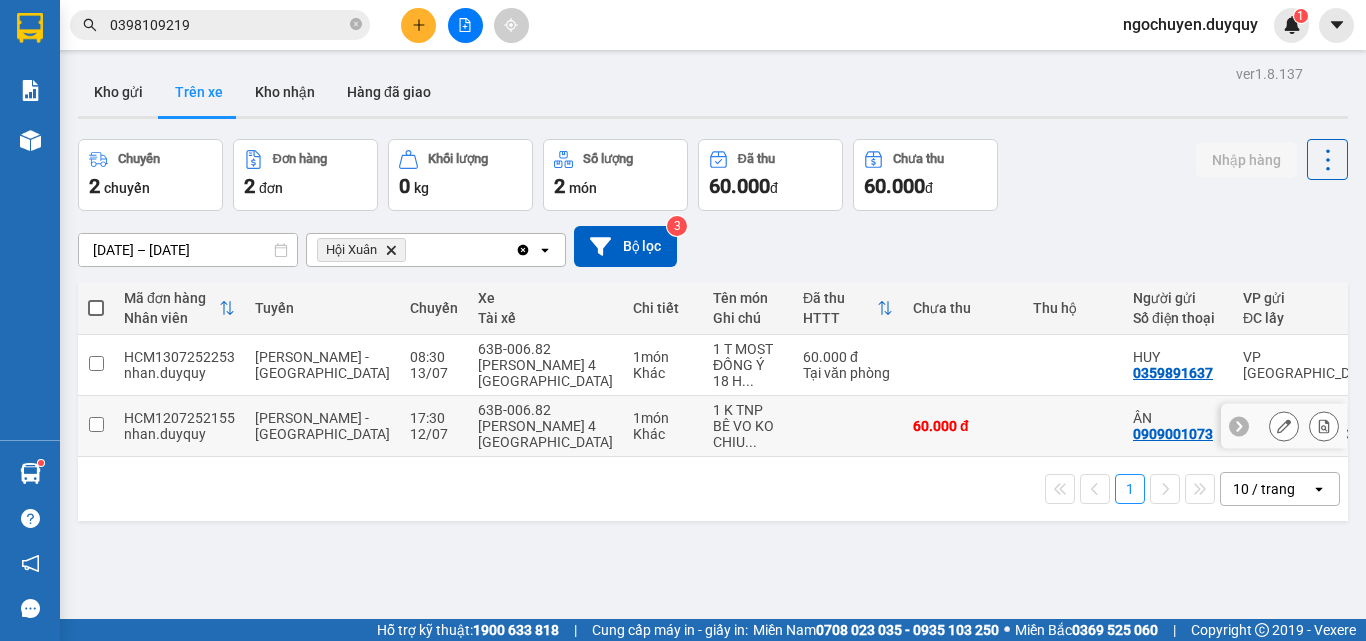 click on "VP [GEOGRAPHIC_DATA]" at bounding box center [1310, 426] 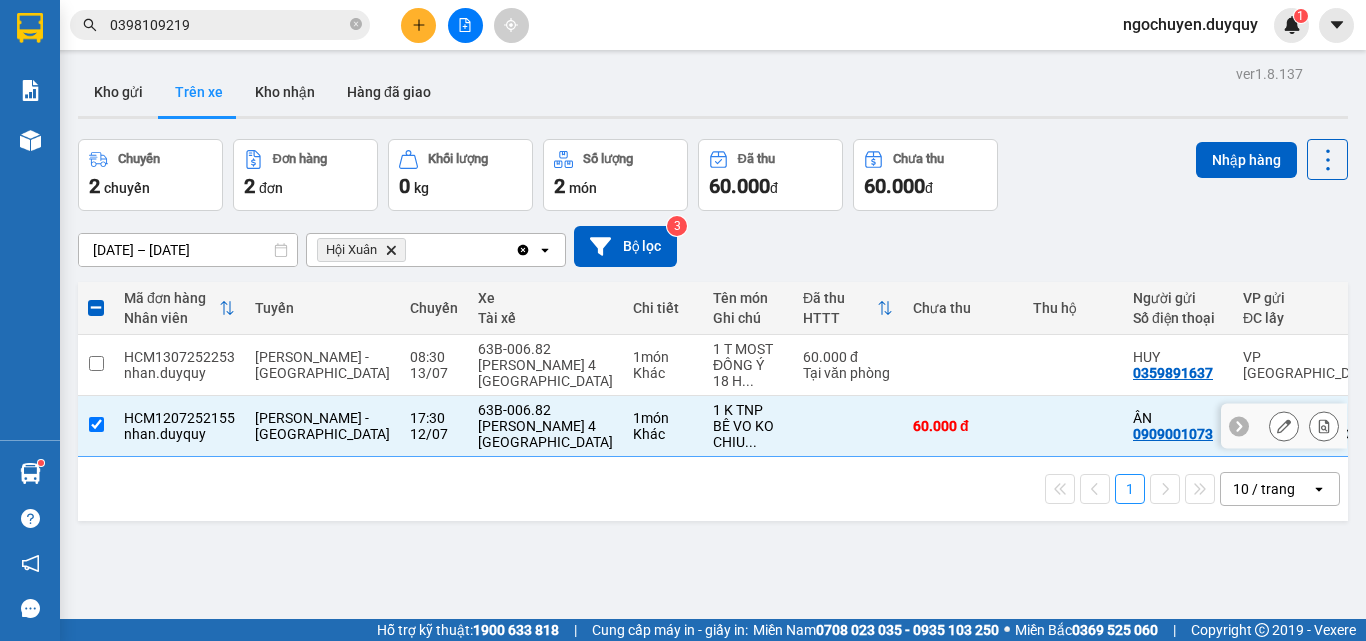 click on "VP [GEOGRAPHIC_DATA]" at bounding box center (1310, 426) 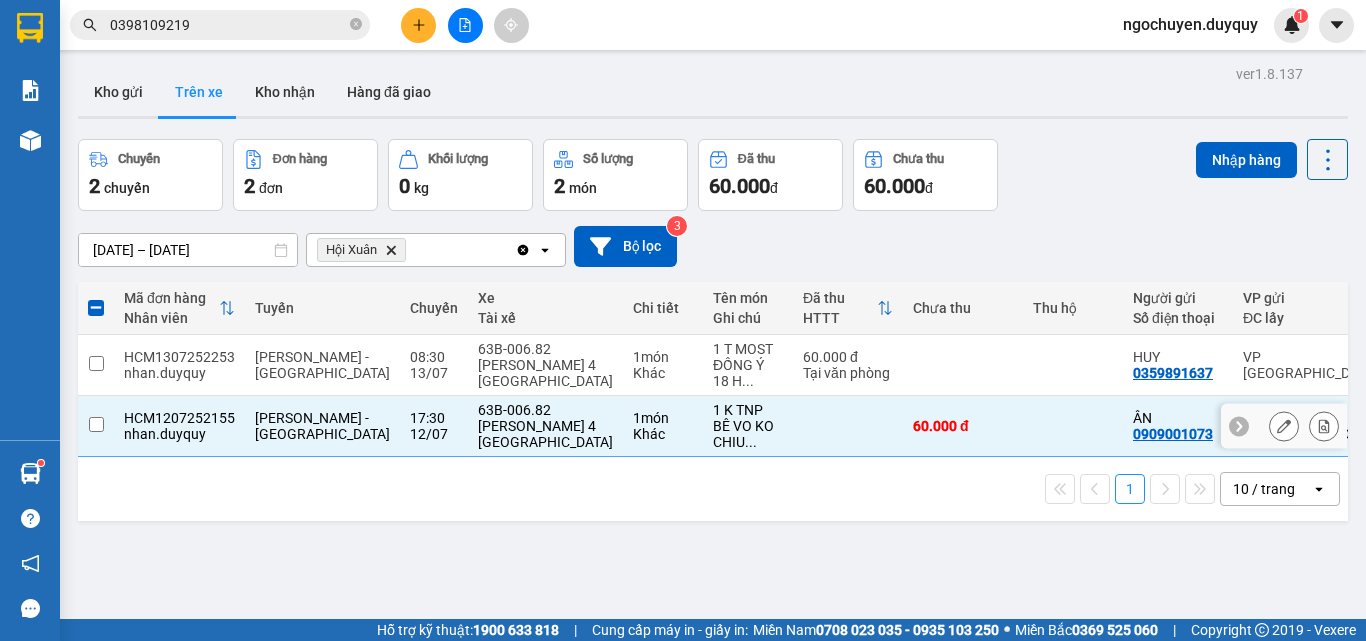 checkbox on "false" 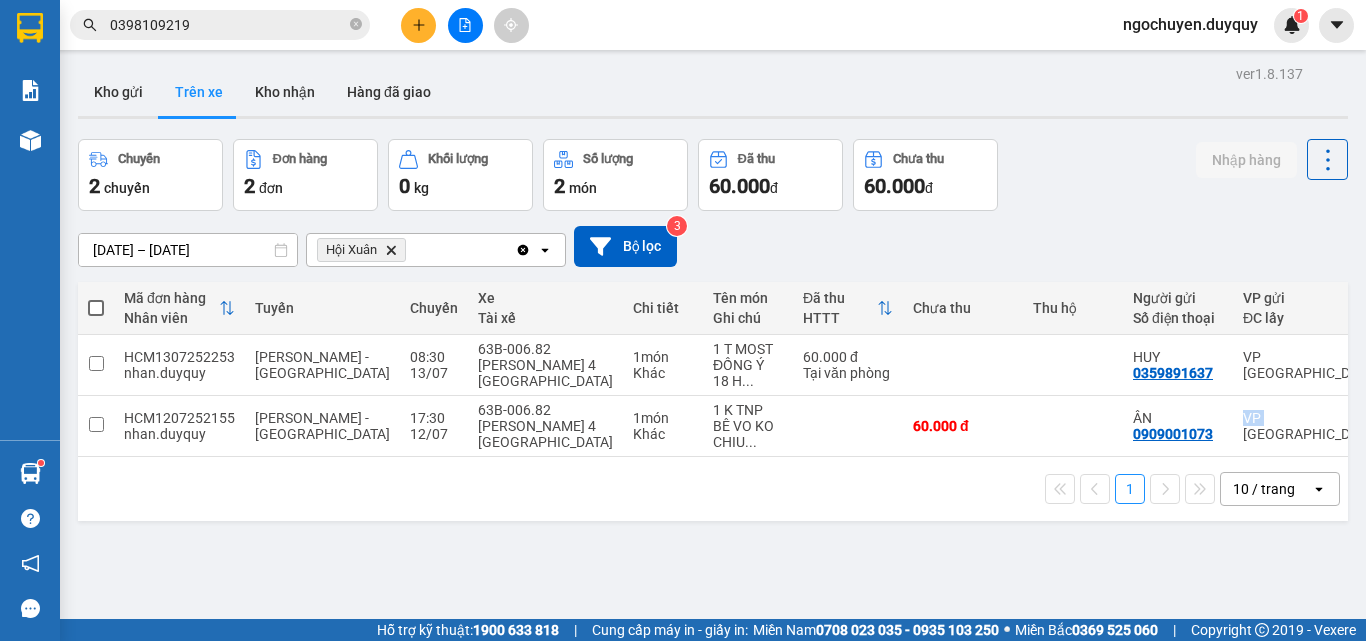 scroll, scrollTop: 0, scrollLeft: 299, axis: horizontal 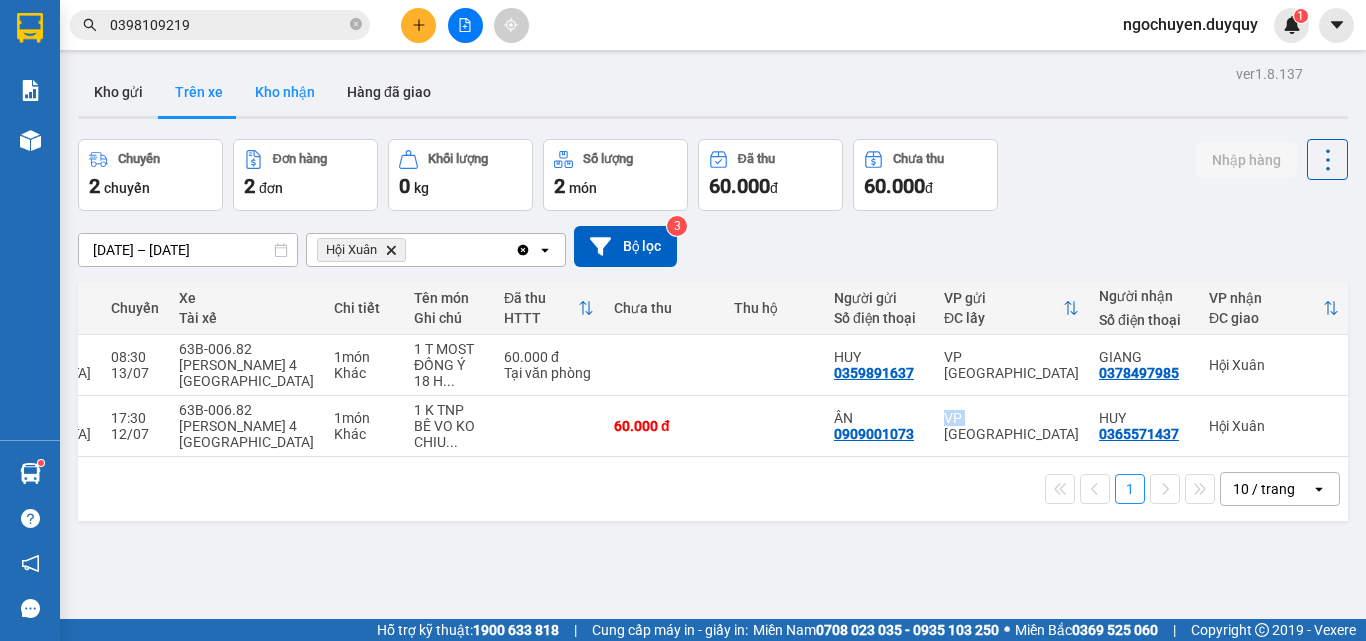 click on "Kho nhận" at bounding box center [285, 92] 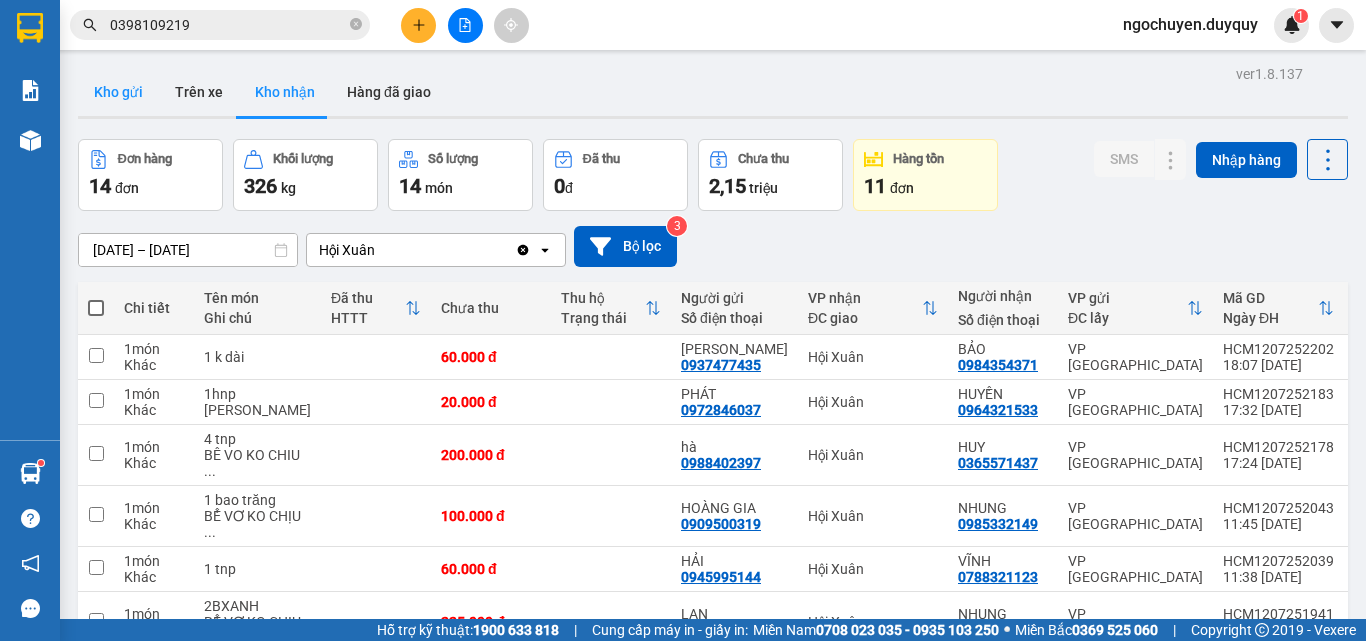 click on "Kho gửi" at bounding box center (118, 92) 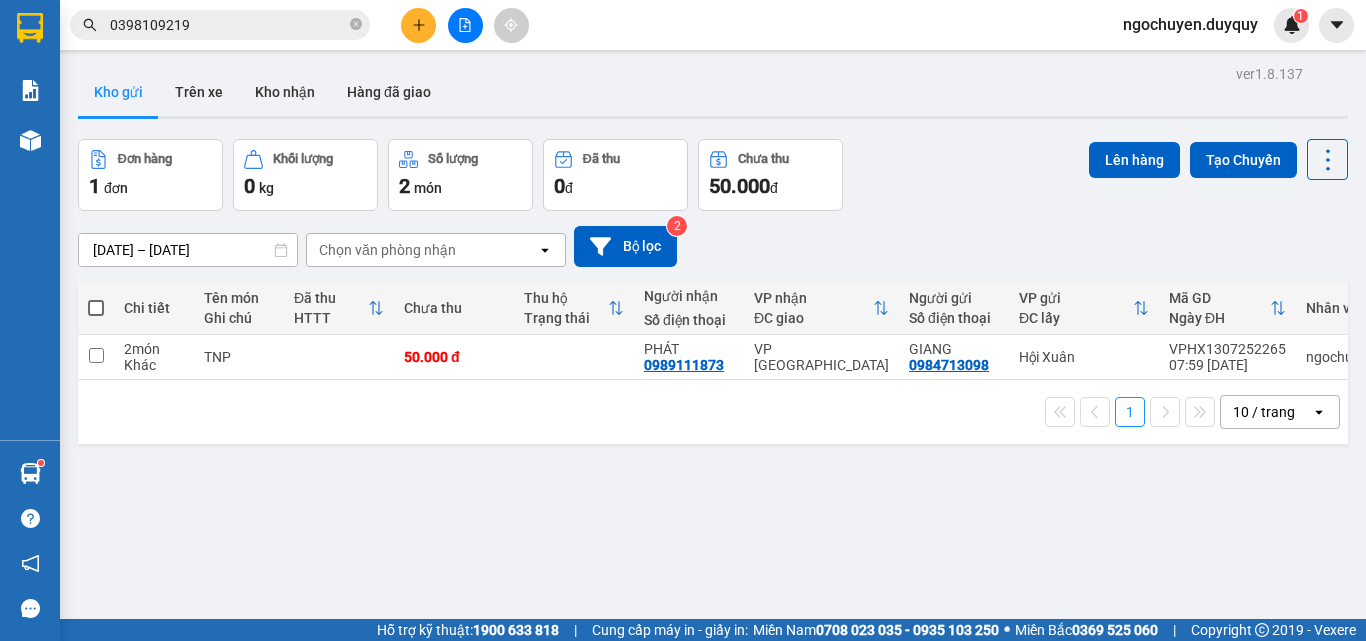 click at bounding box center [96, 308] 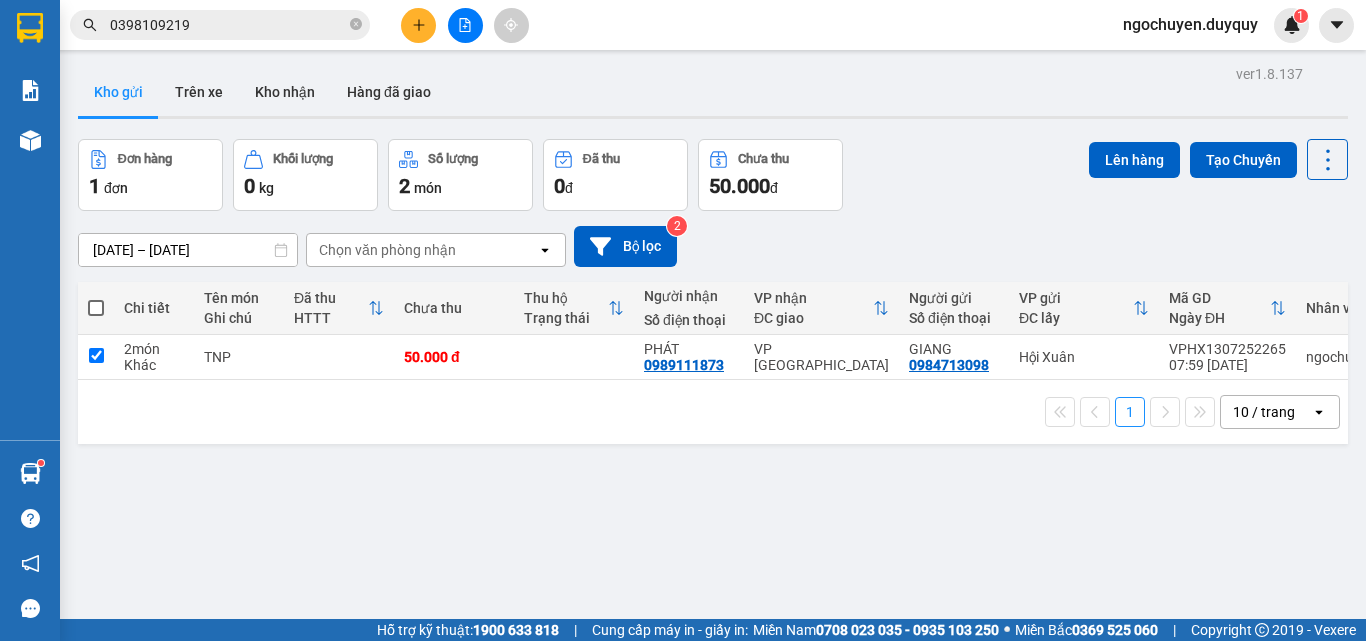 checkbox on "true" 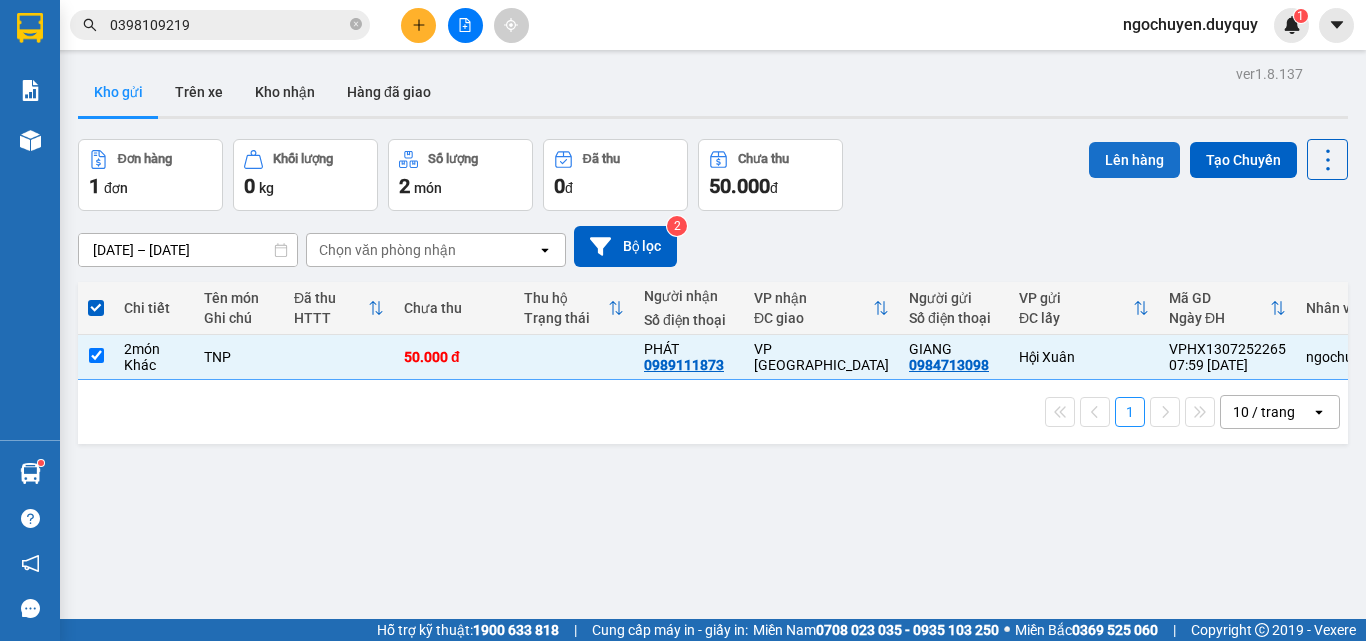 click on "Lên hàng" at bounding box center (1134, 160) 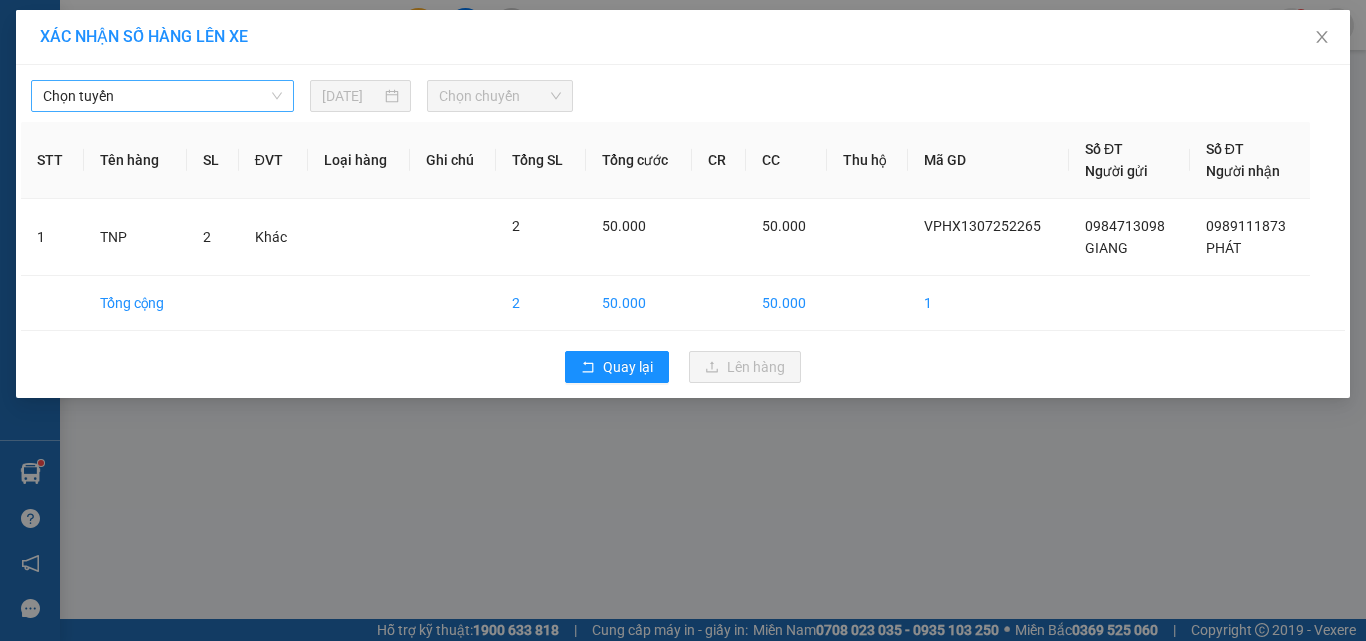 click on "Chọn tuyến" at bounding box center (162, 96) 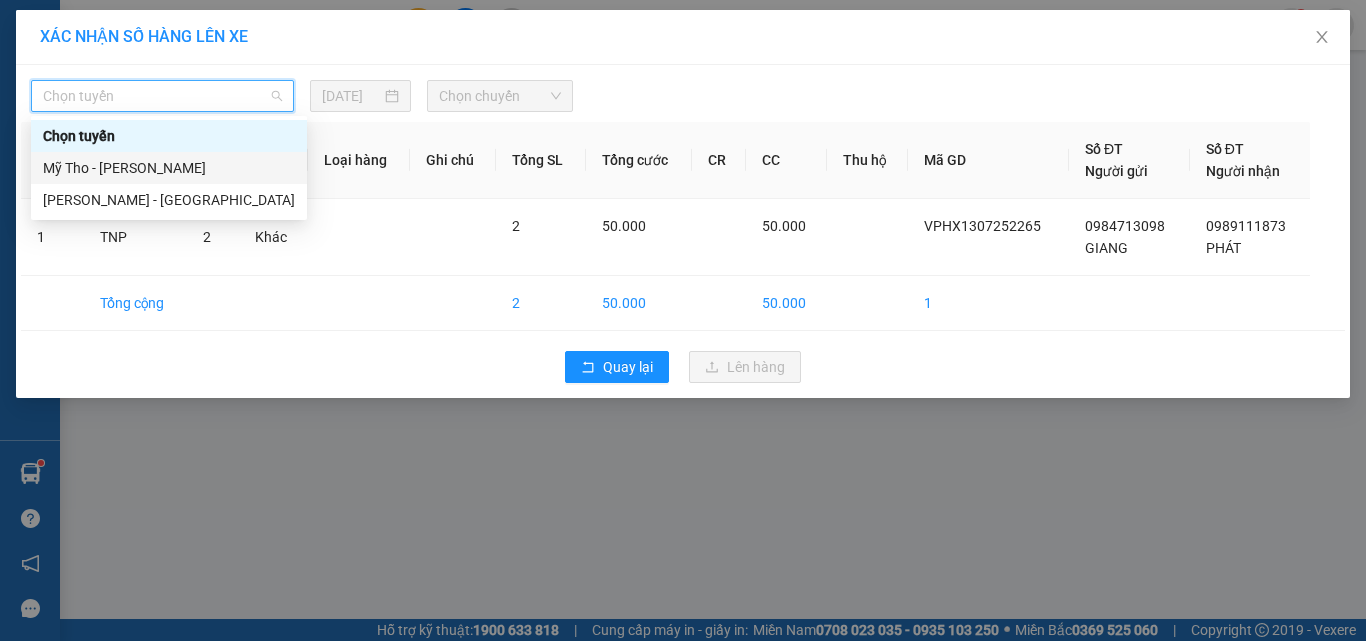 click on "Mỹ Tho - [PERSON_NAME]" at bounding box center [169, 168] 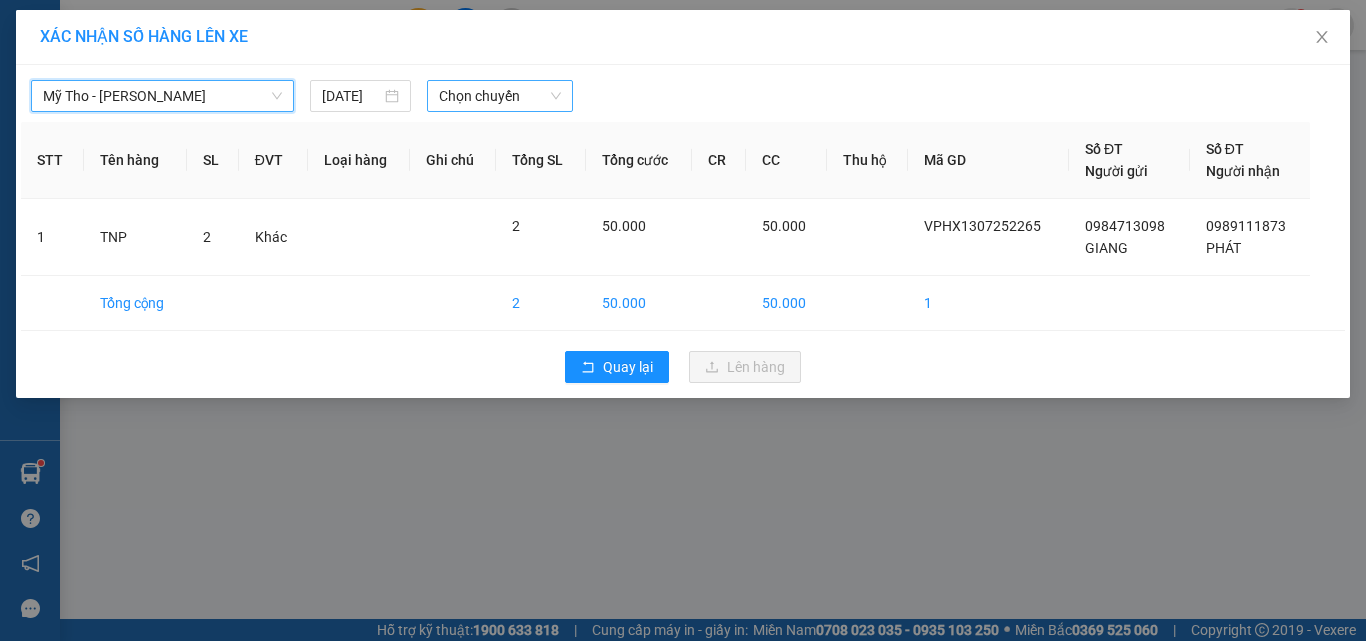 click on "Chọn chuyến" at bounding box center (500, 96) 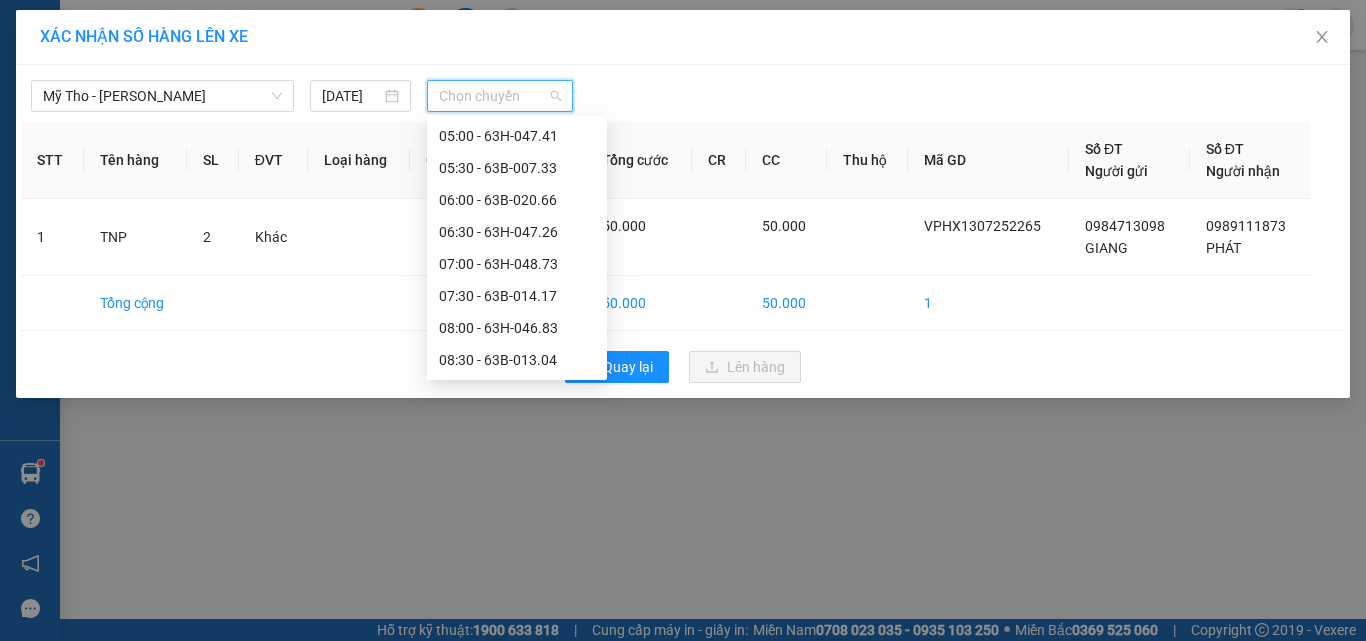 scroll, scrollTop: 448, scrollLeft: 0, axis: vertical 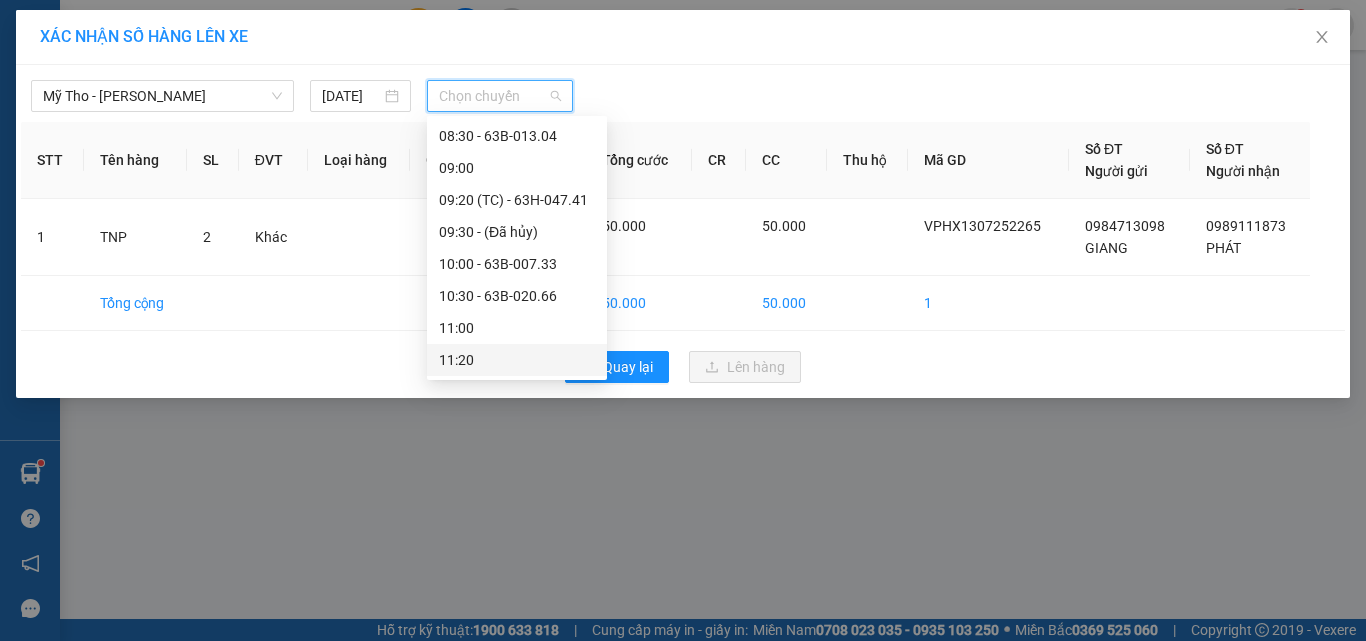 click on "11:20" at bounding box center (517, 360) 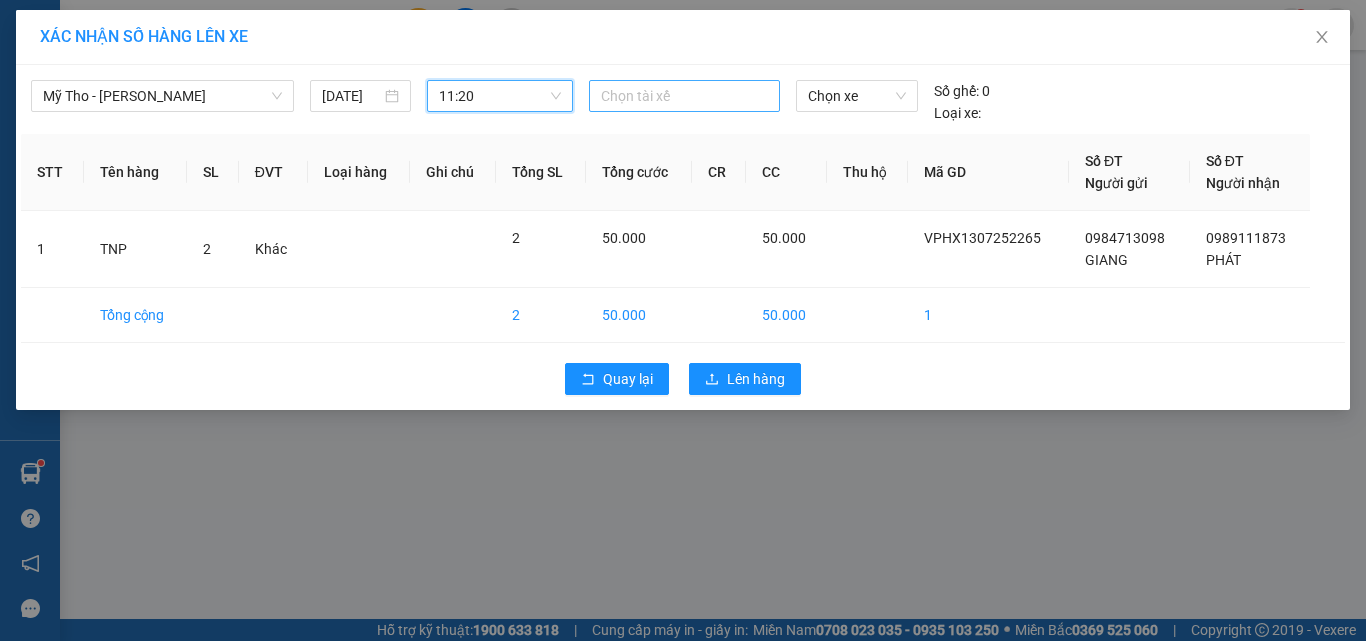 click at bounding box center (685, 96) 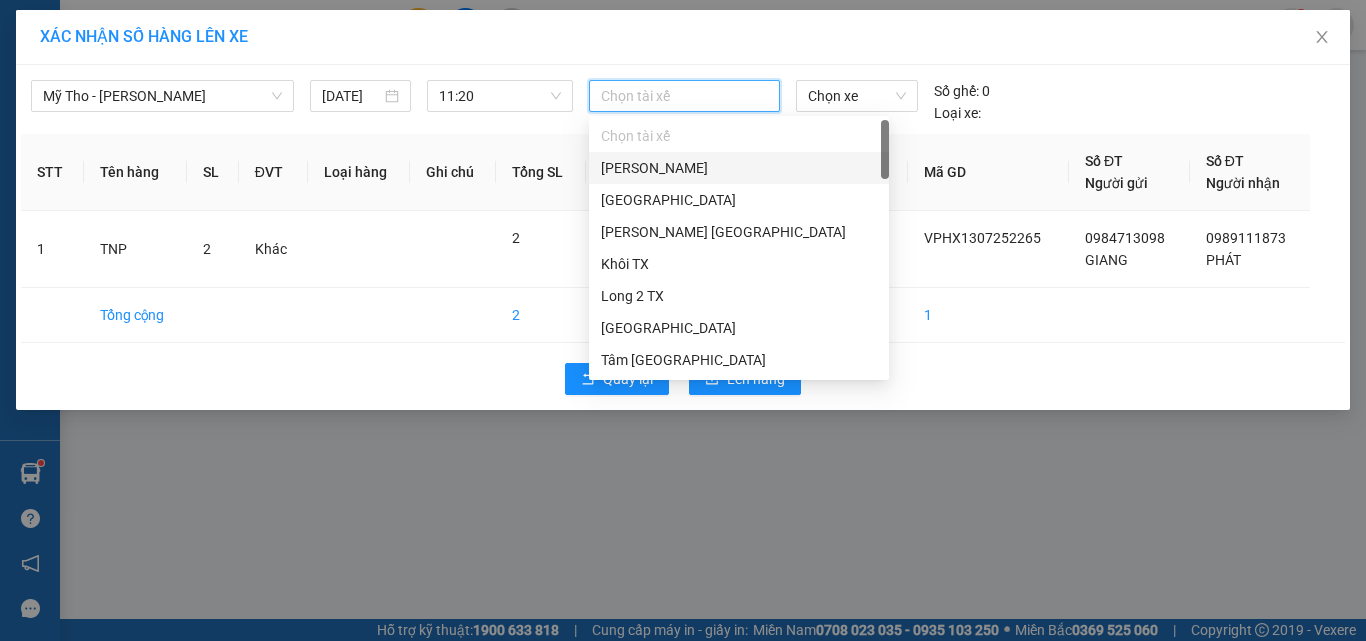 type on "1" 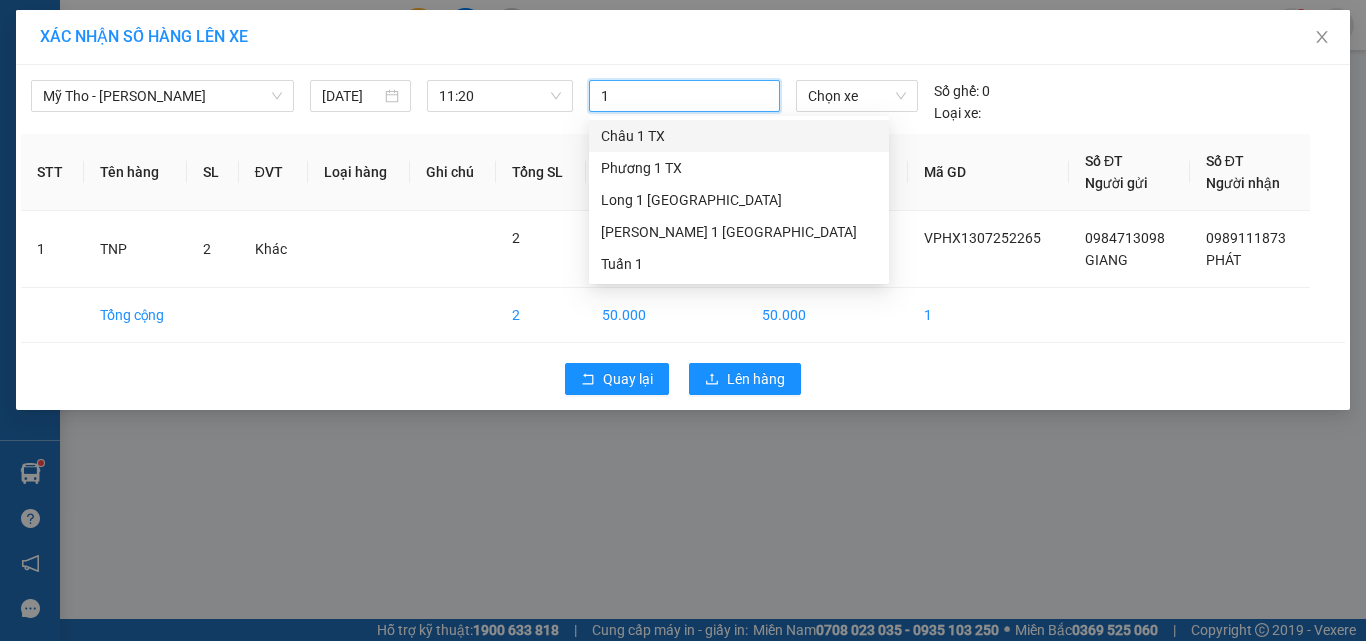 click on "Châu 1 TX" at bounding box center (739, 136) 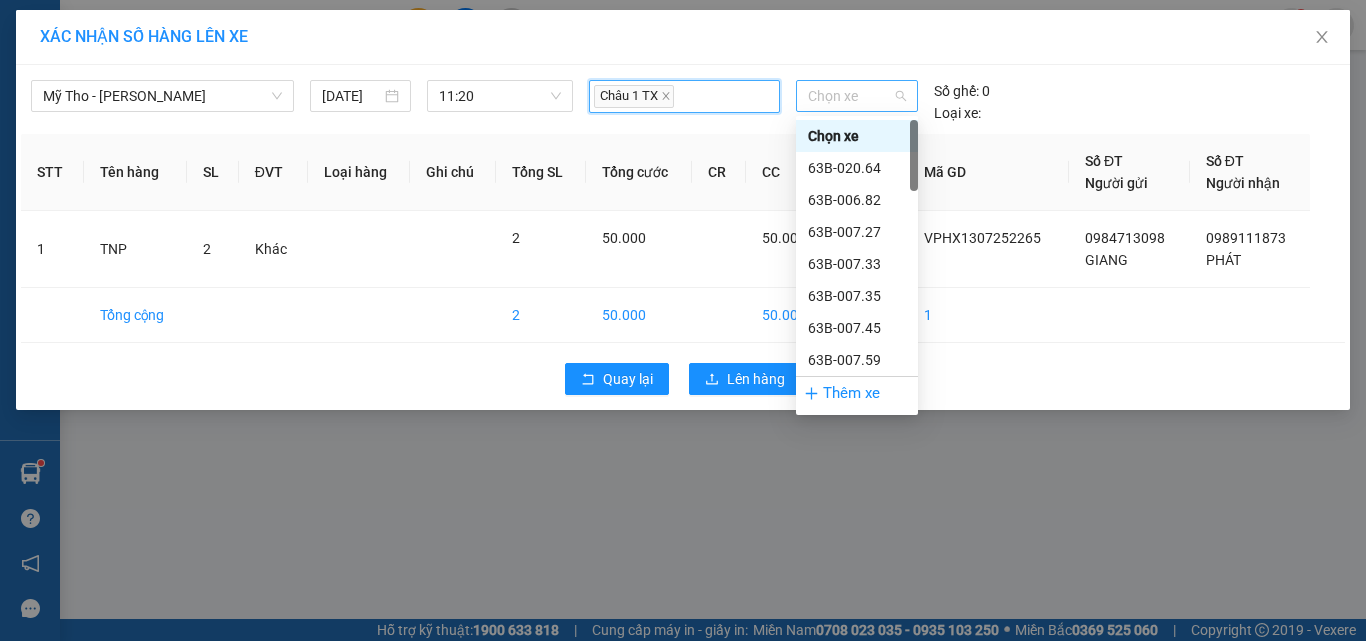 click on "Chọn xe" at bounding box center (857, 96) 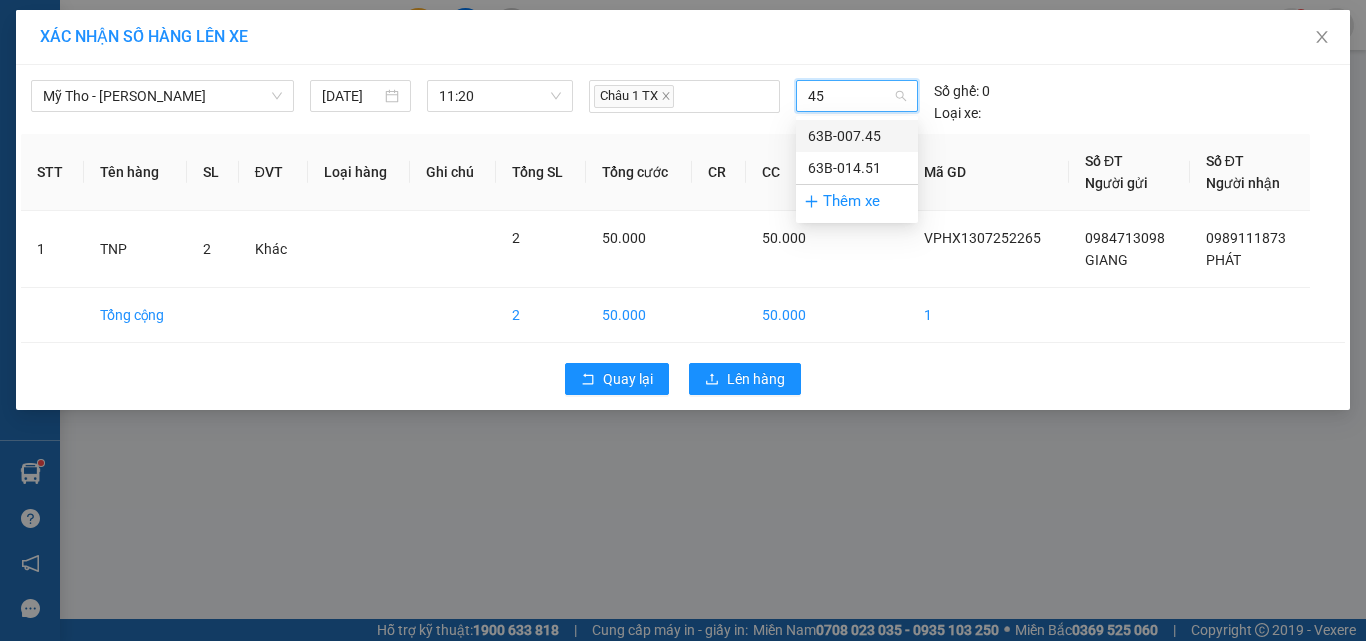 type on "451" 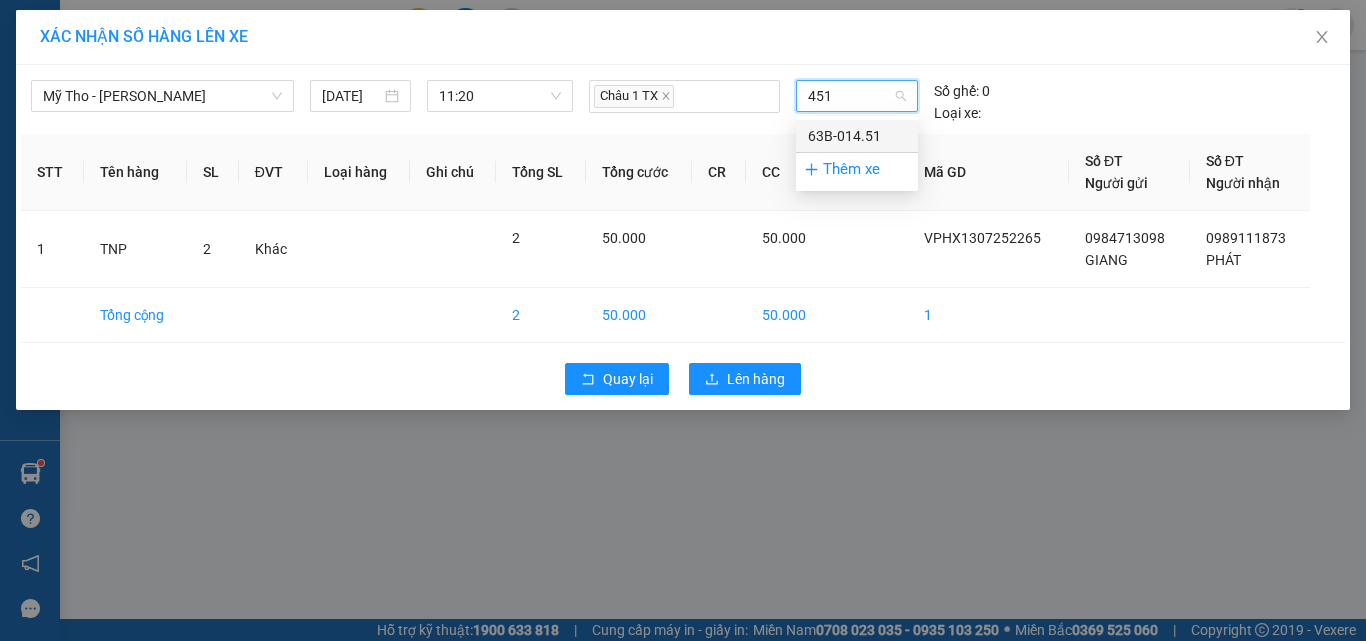 click on "63B-014.51" at bounding box center (857, 136) 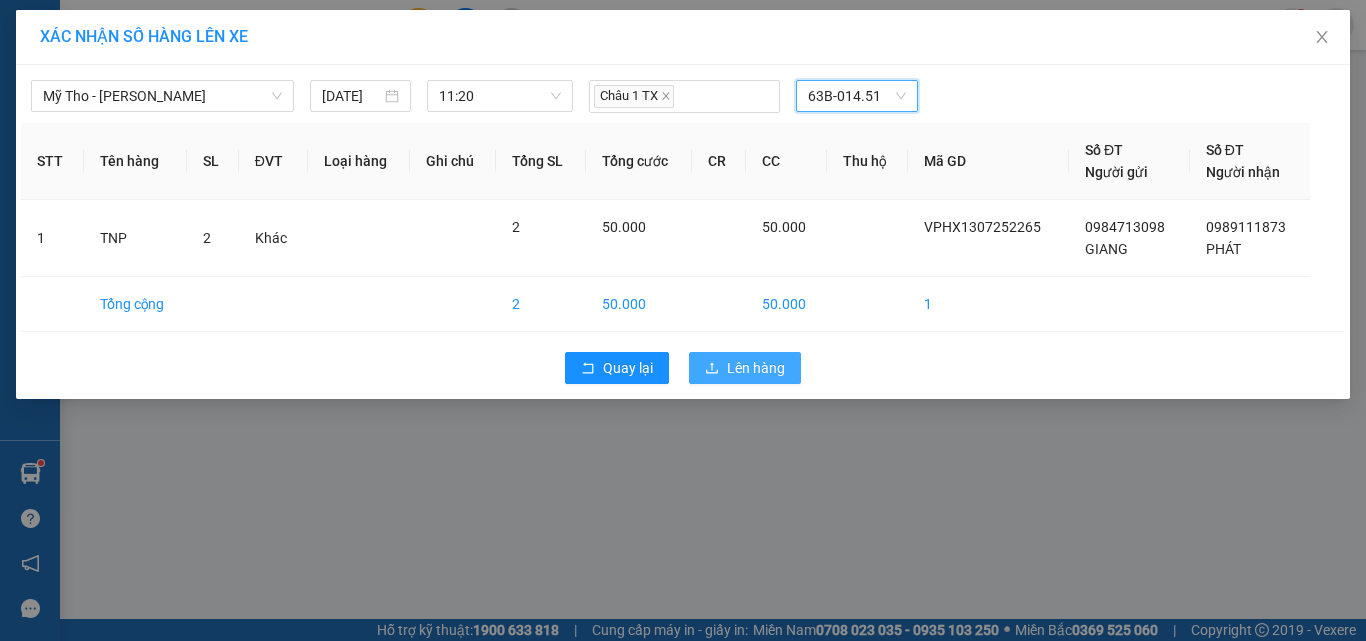 click on "Lên hàng" at bounding box center (745, 368) 